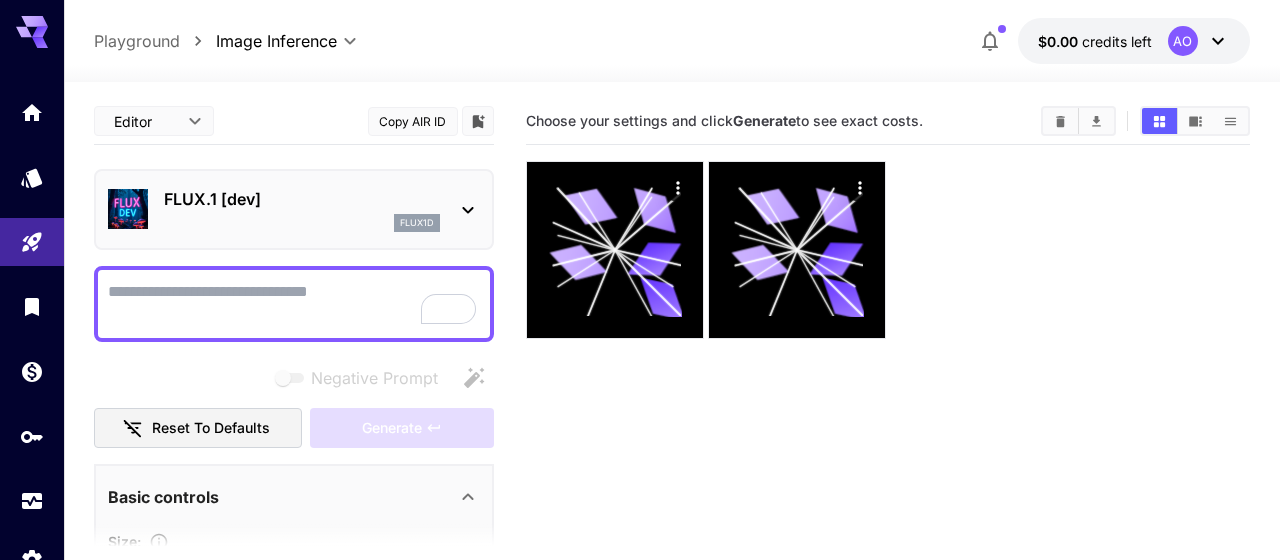 scroll, scrollTop: 0, scrollLeft: 0, axis: both 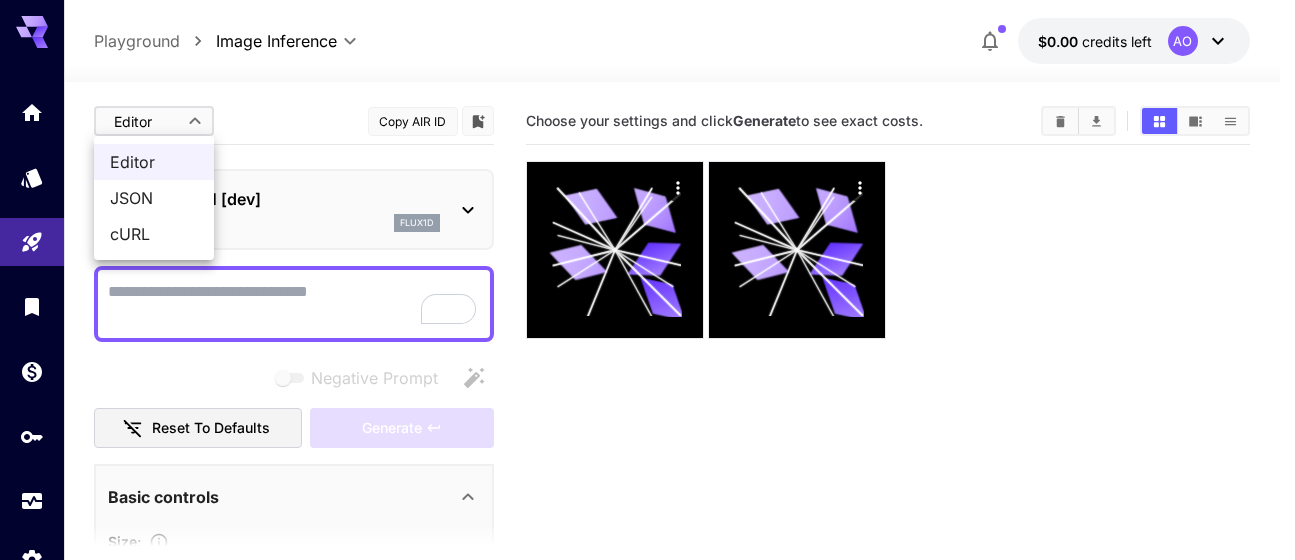 click on "**********" at bounding box center [647, 359] 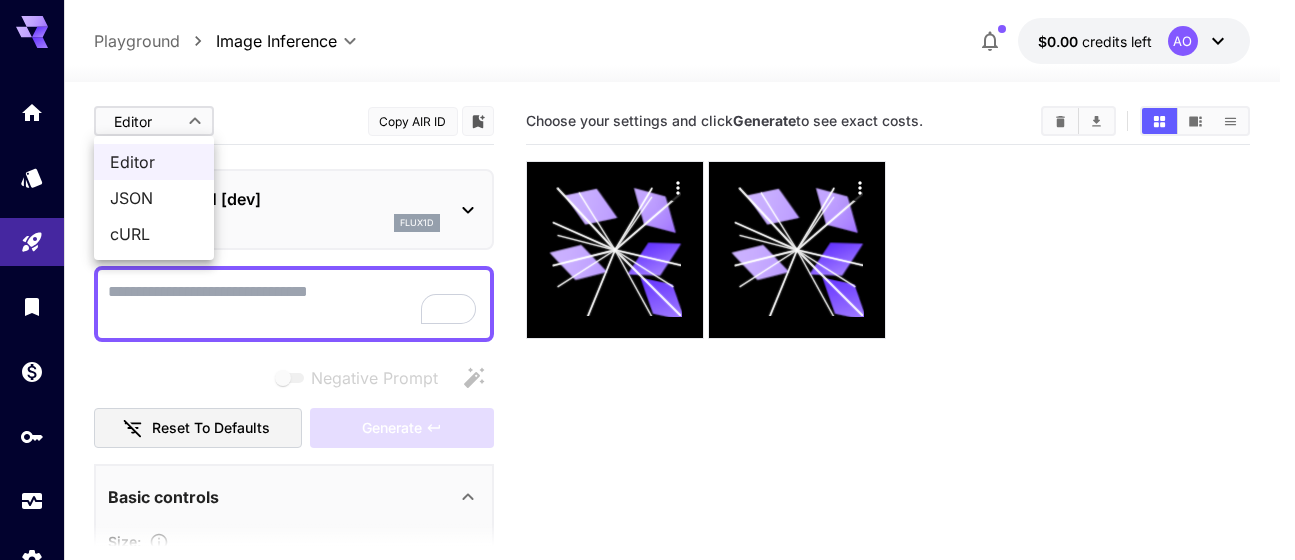 click at bounding box center [647, 280] 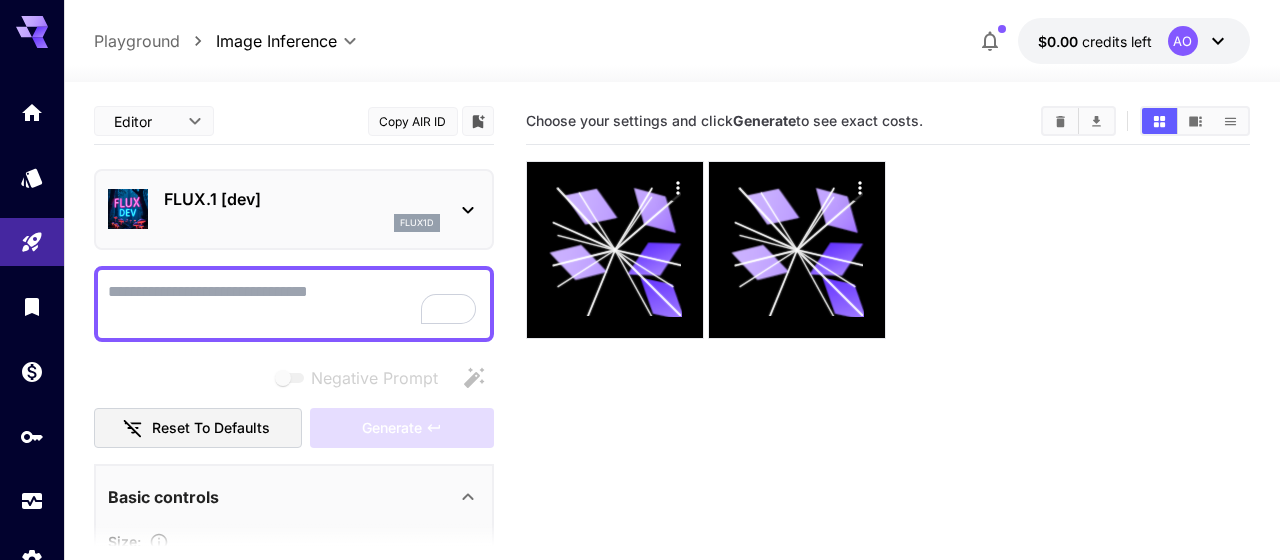 click on "Negative Prompt" at bounding box center [294, 304] 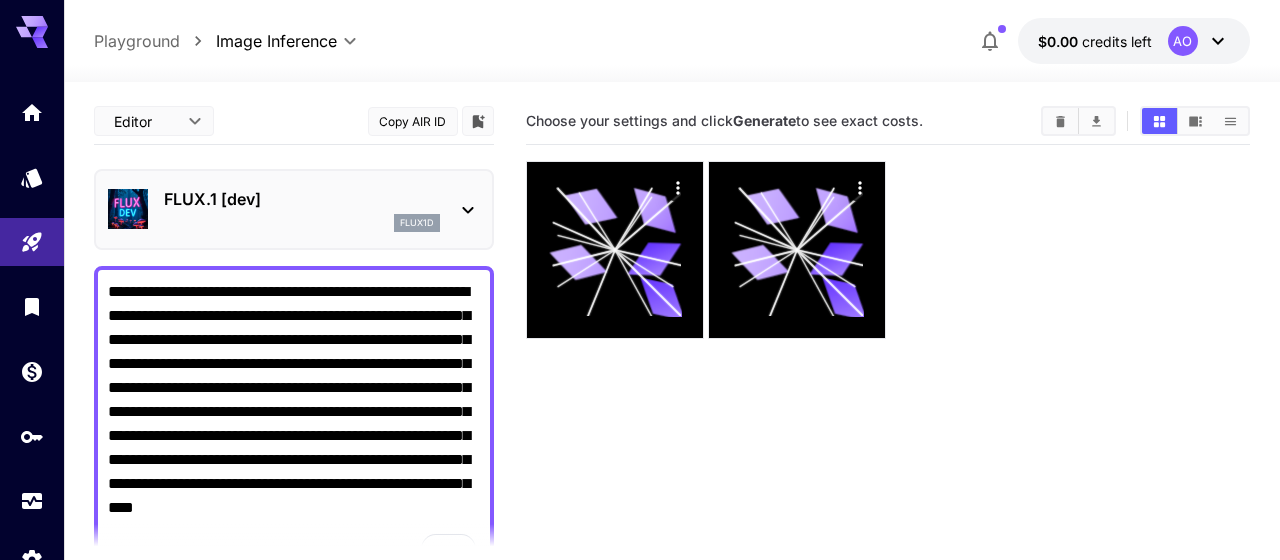 scroll, scrollTop: 5, scrollLeft: 0, axis: vertical 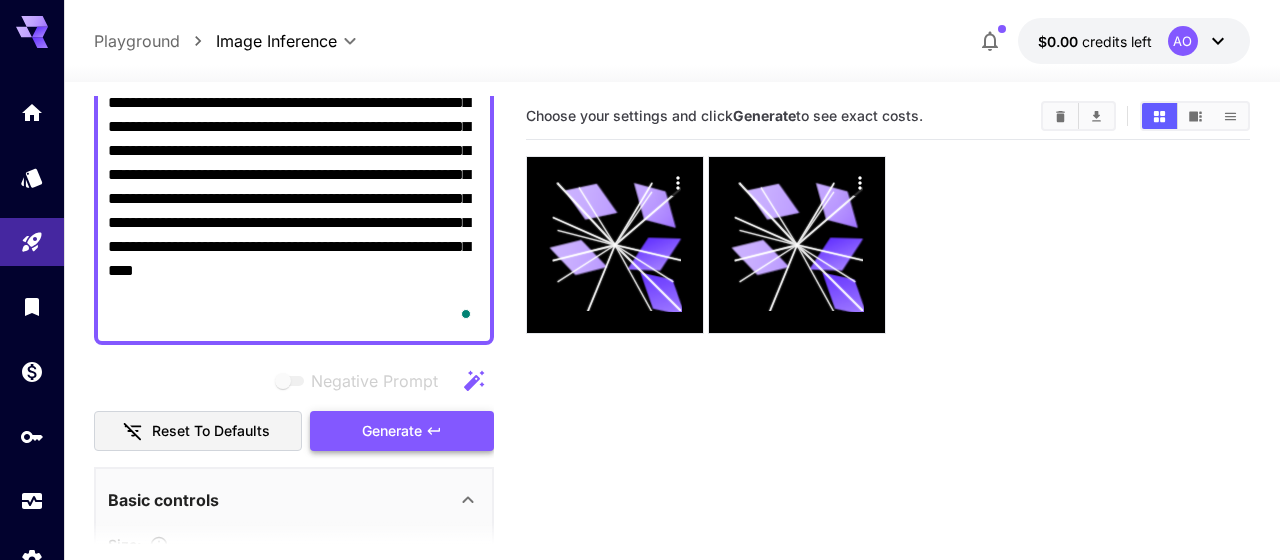 type on "**********" 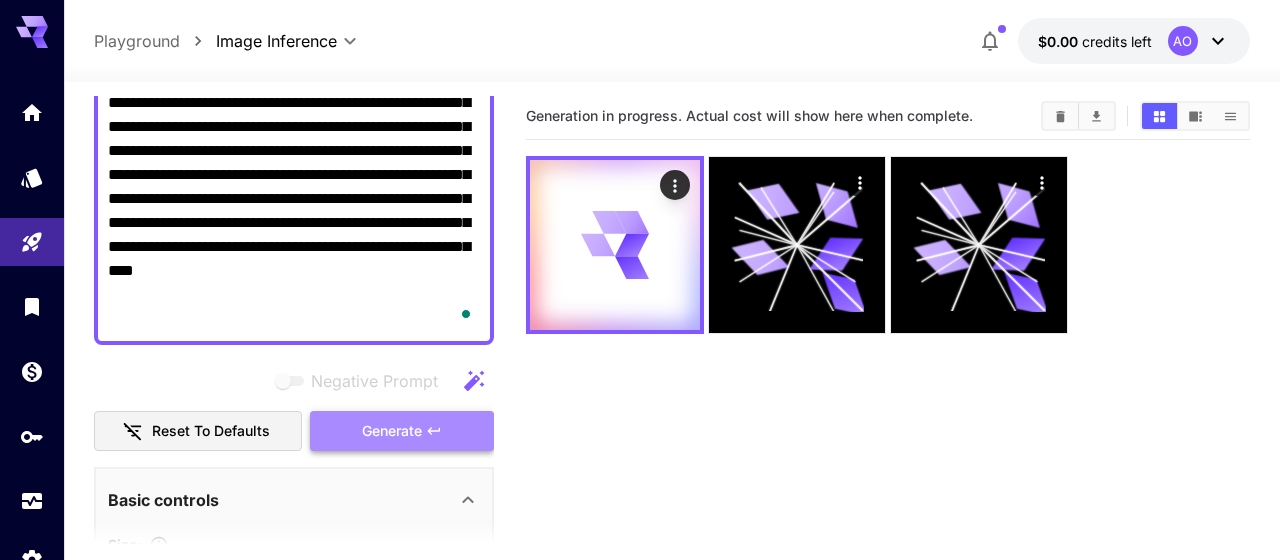 click on "Generate" at bounding box center (392, 431) 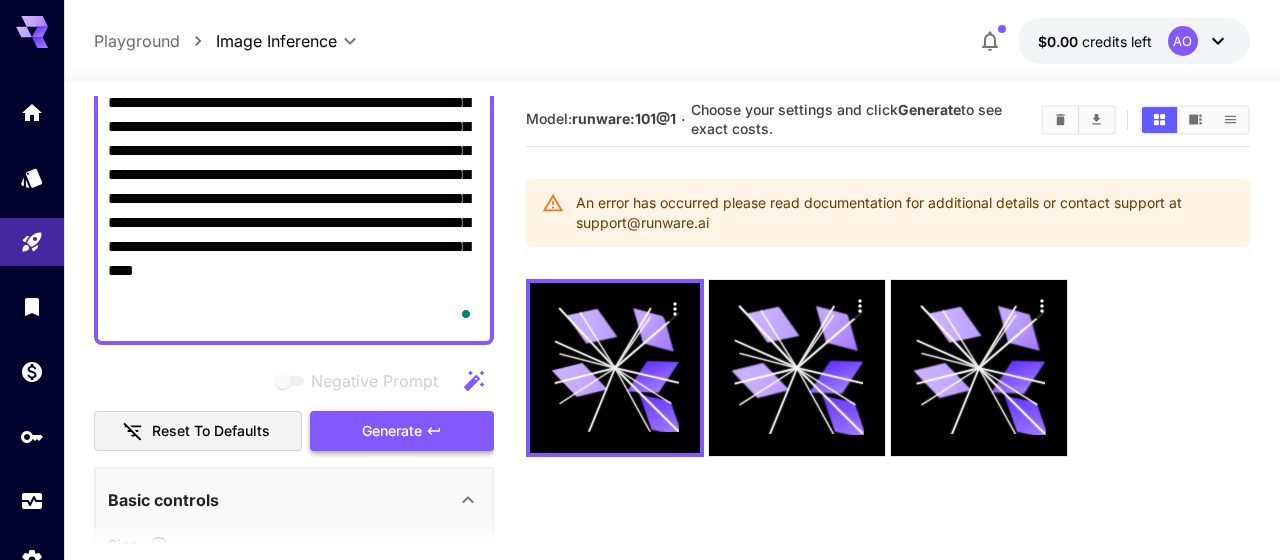 scroll, scrollTop: 126, scrollLeft: 0, axis: vertical 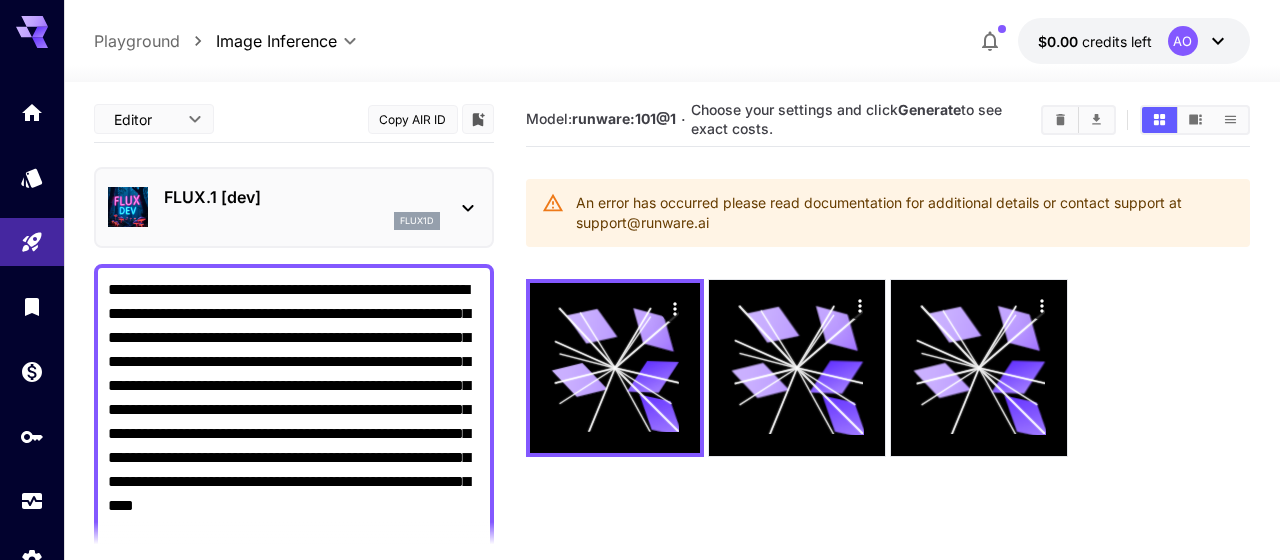 click 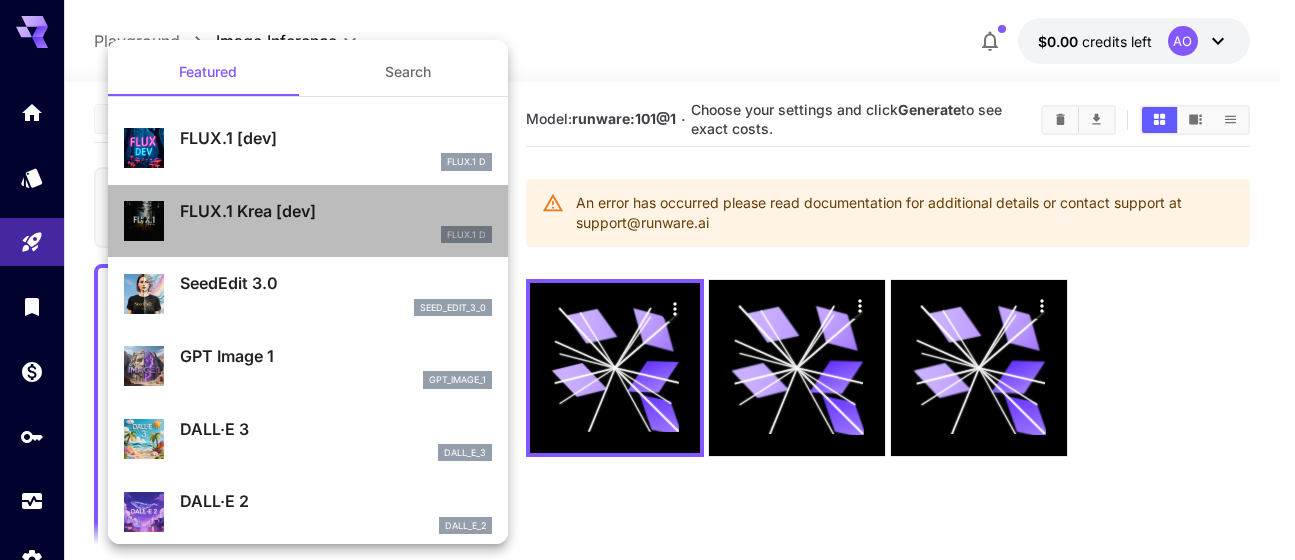 click on "FLUX.1 D" at bounding box center [336, 235] 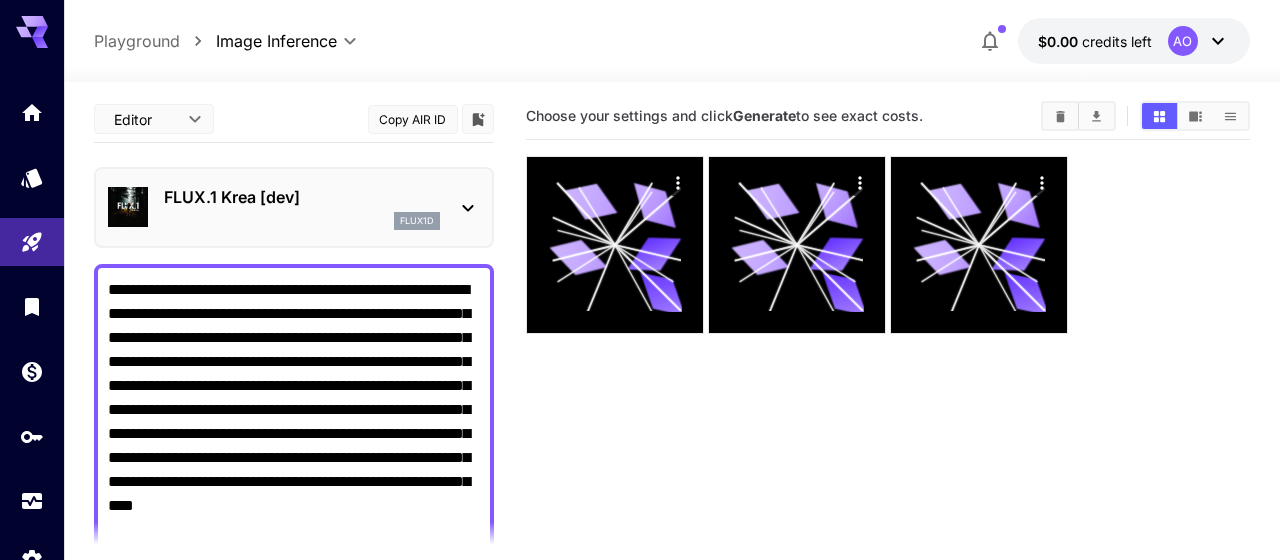 scroll, scrollTop: 381, scrollLeft: 0, axis: vertical 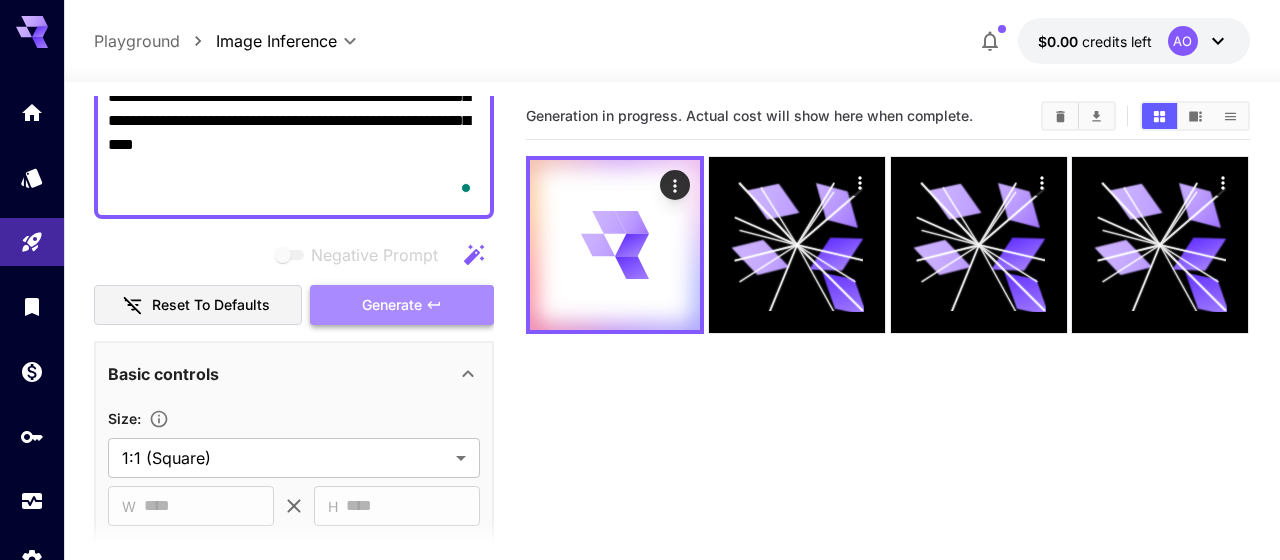 click on "Generate" at bounding box center [402, 305] 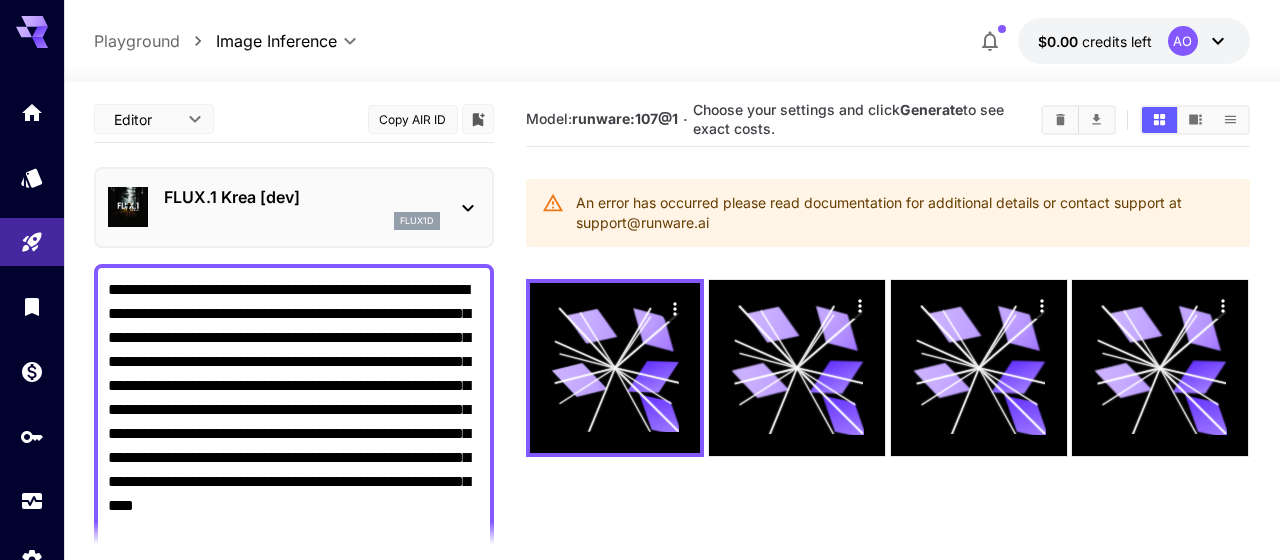 click on "FLUX.1 Krea [dev]" at bounding box center (302, 197) 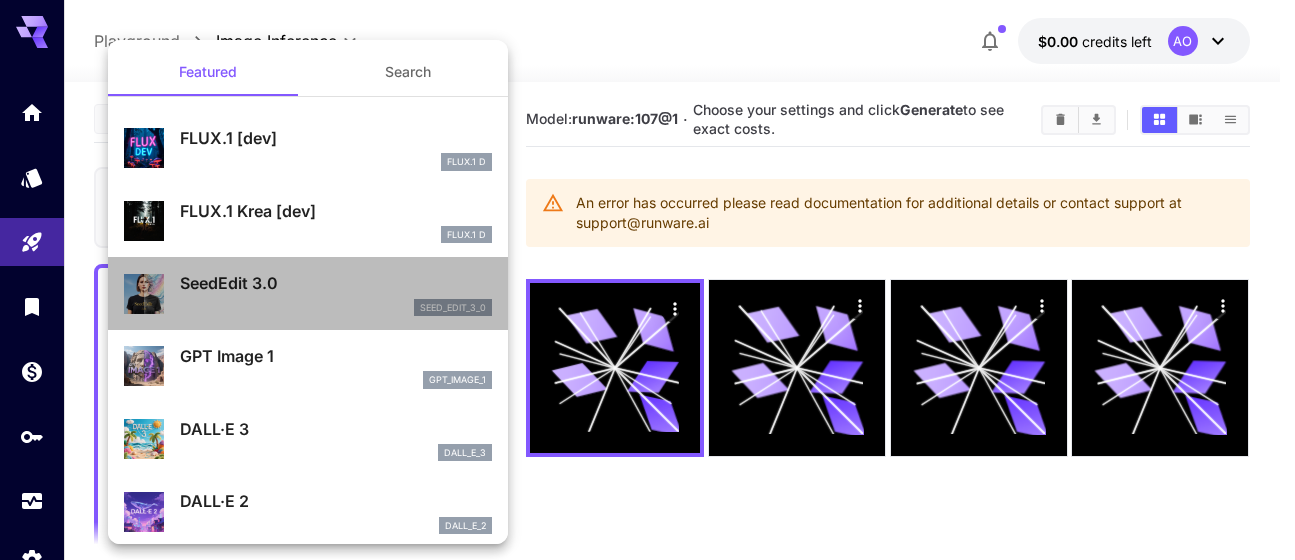 click on "SeedEdit 3.0" at bounding box center (336, 283) 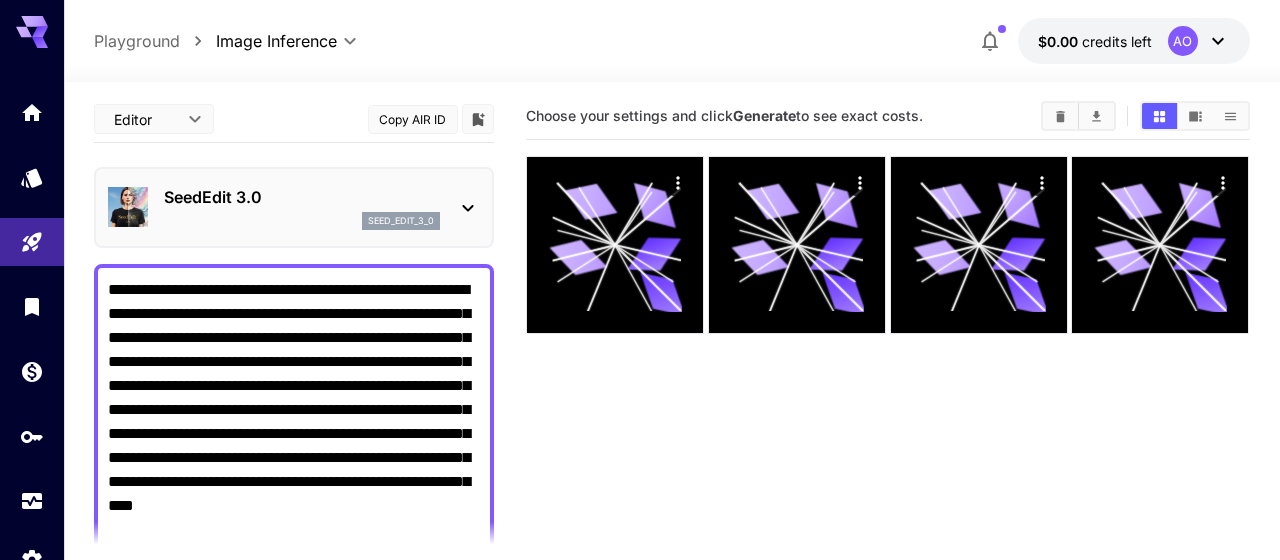 click on "SeedEdit 3.0" at bounding box center [302, 197] 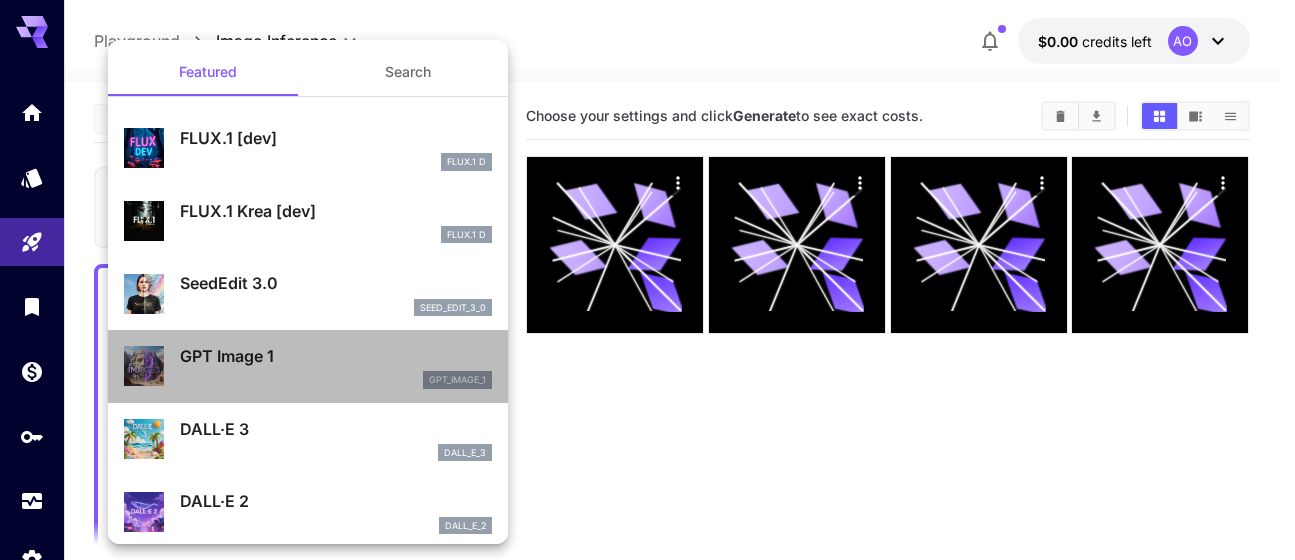 click on "GPT Image 1" at bounding box center [336, 356] 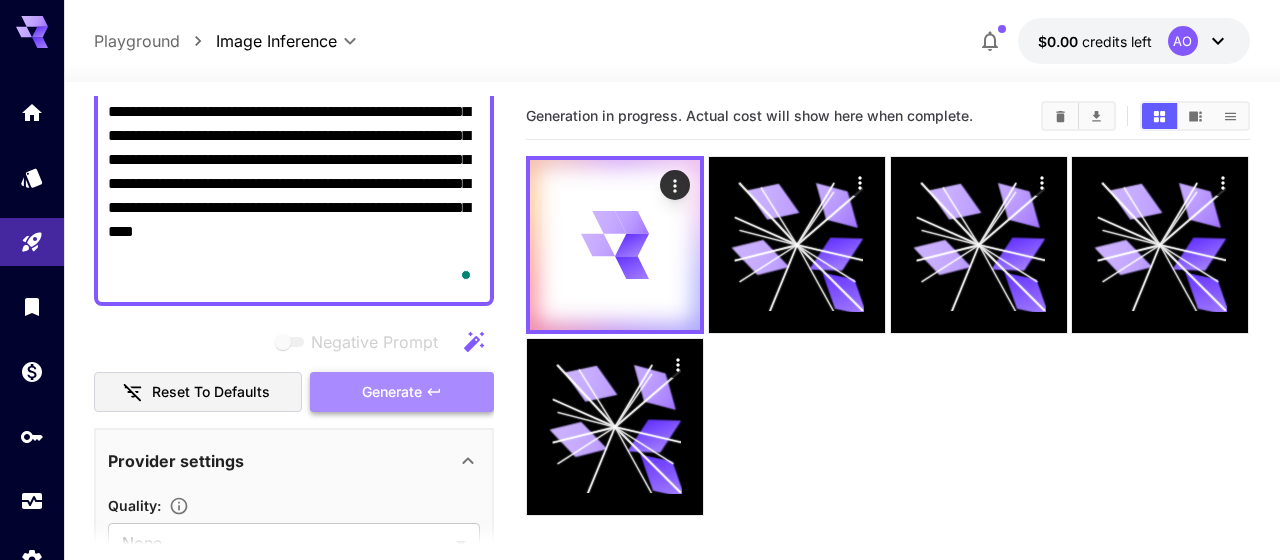click on "Generate" at bounding box center [402, 392] 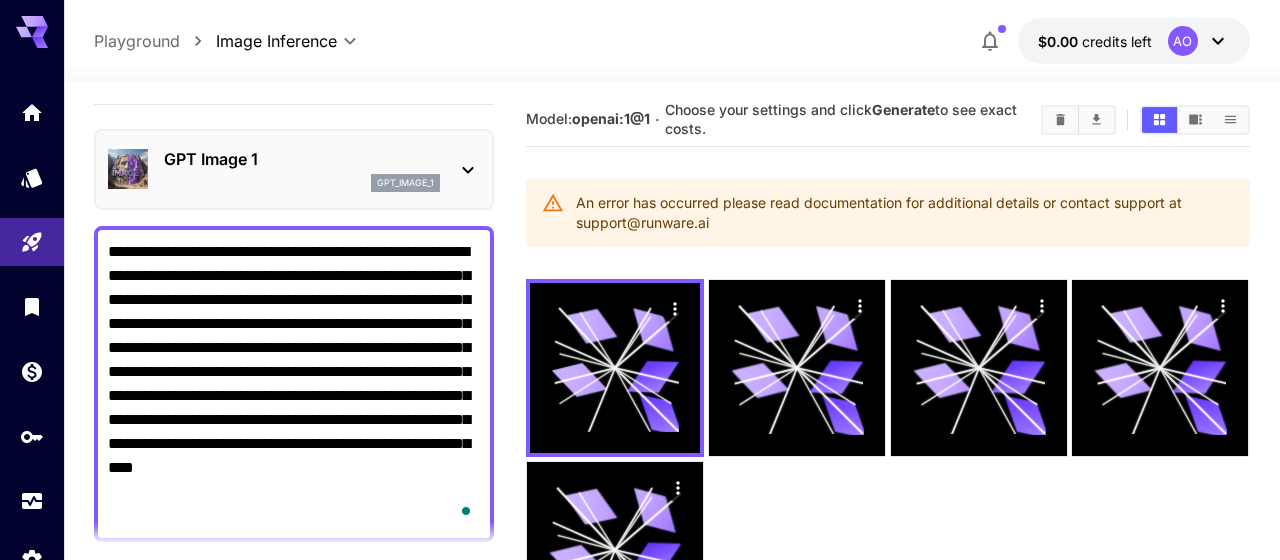 click on "gpt_image_1" at bounding box center [405, 183] 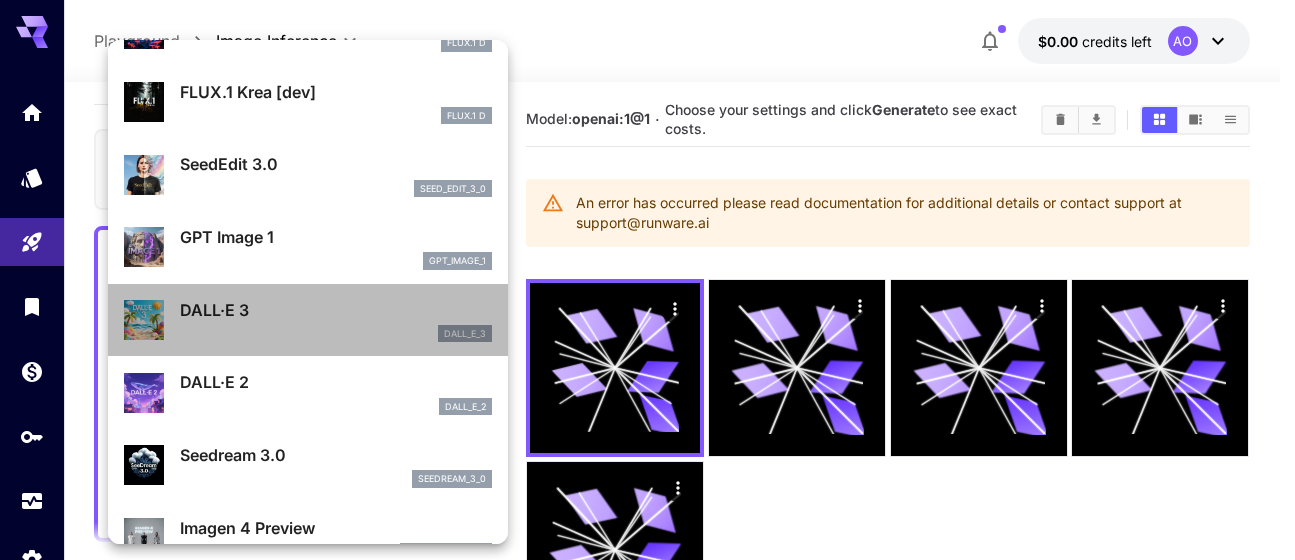 click on "dall_e_3" at bounding box center [336, 334] 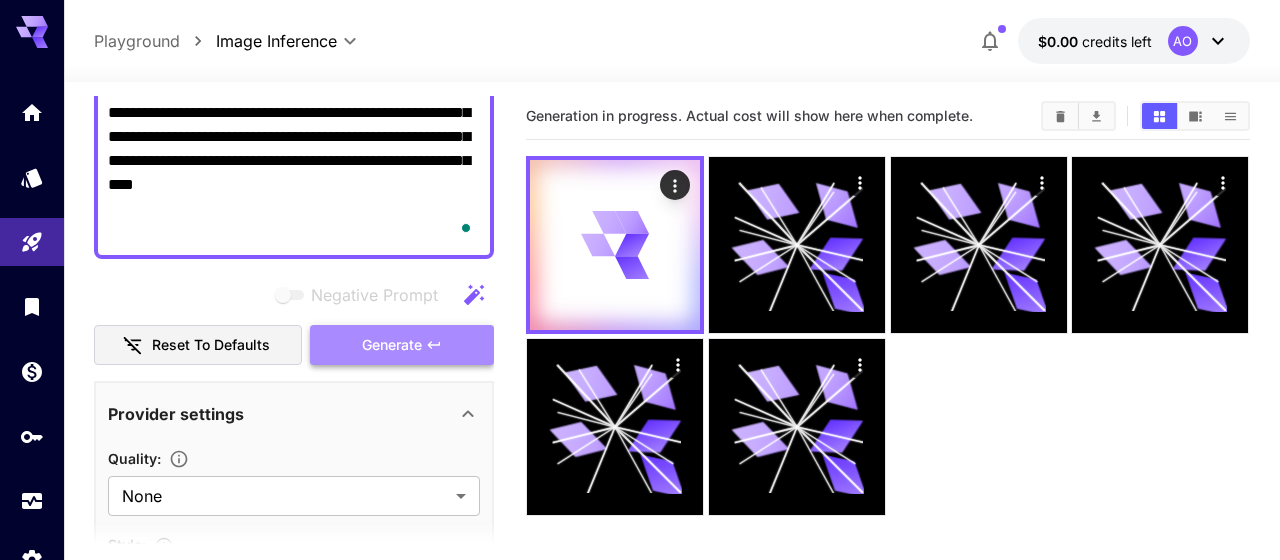 click on "Generate" at bounding box center (402, 345) 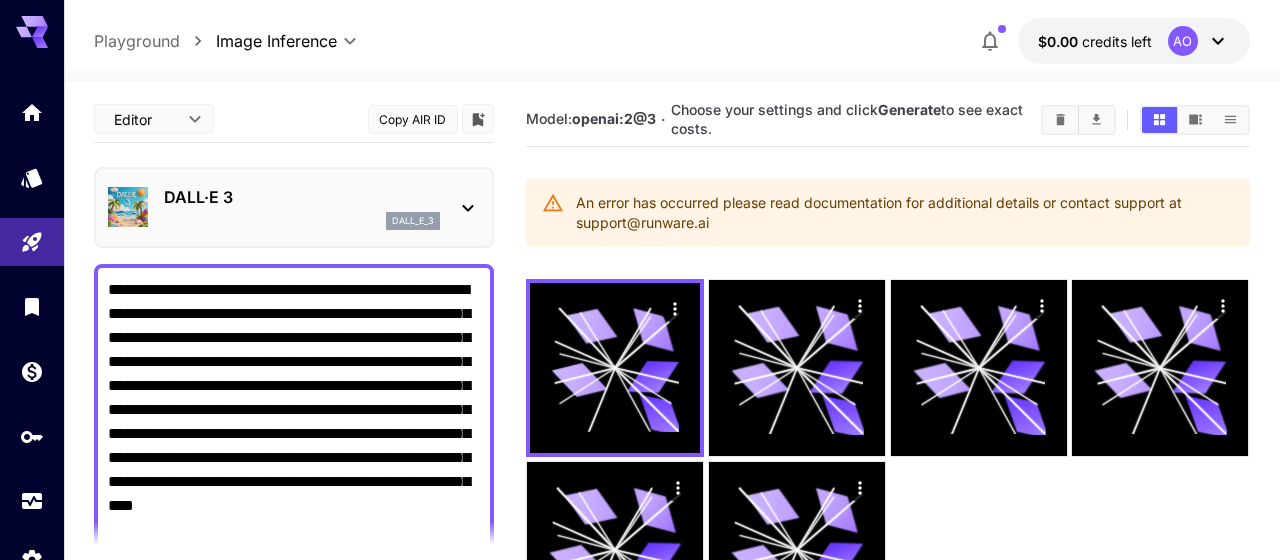 click on "dall_e_3" at bounding box center (302, 221) 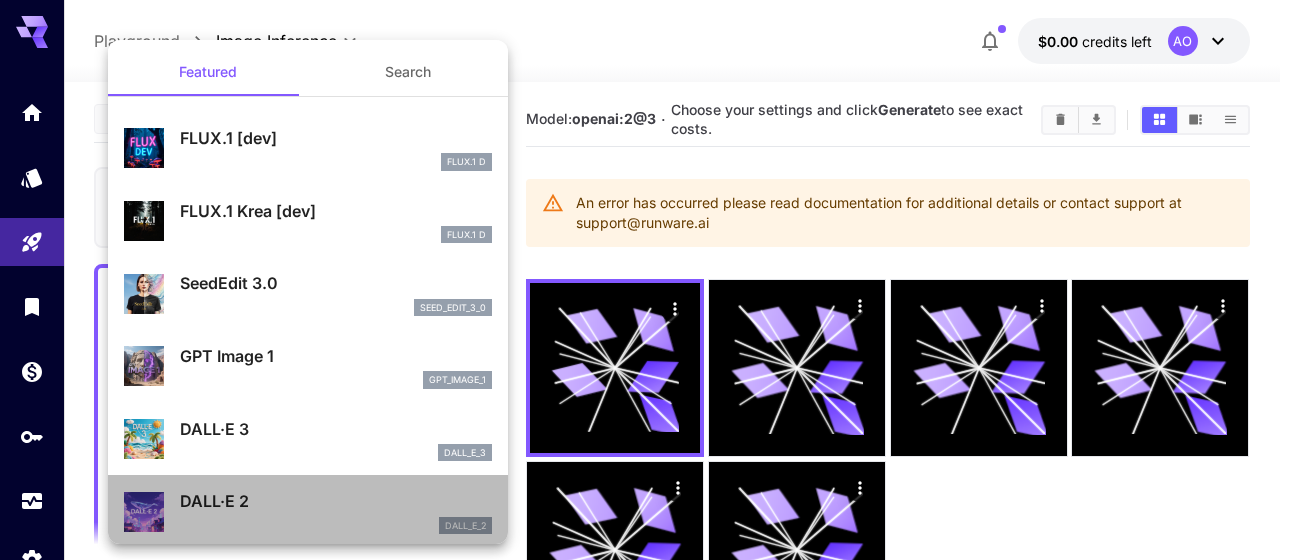 click on "DALL·E 2" at bounding box center [336, 501] 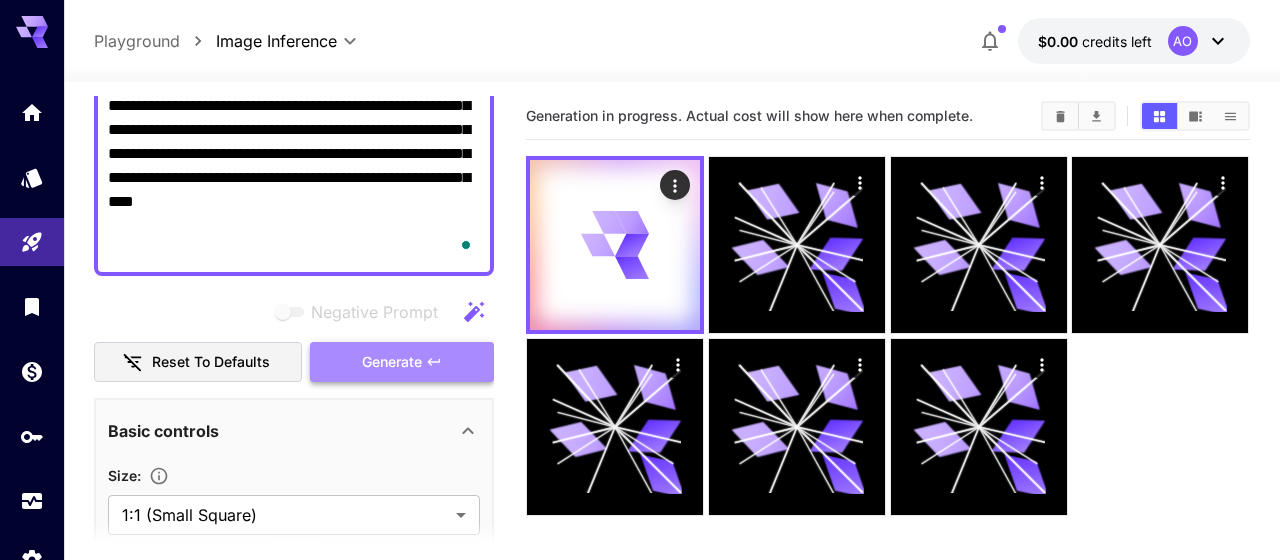 click on "Generate" at bounding box center [392, 362] 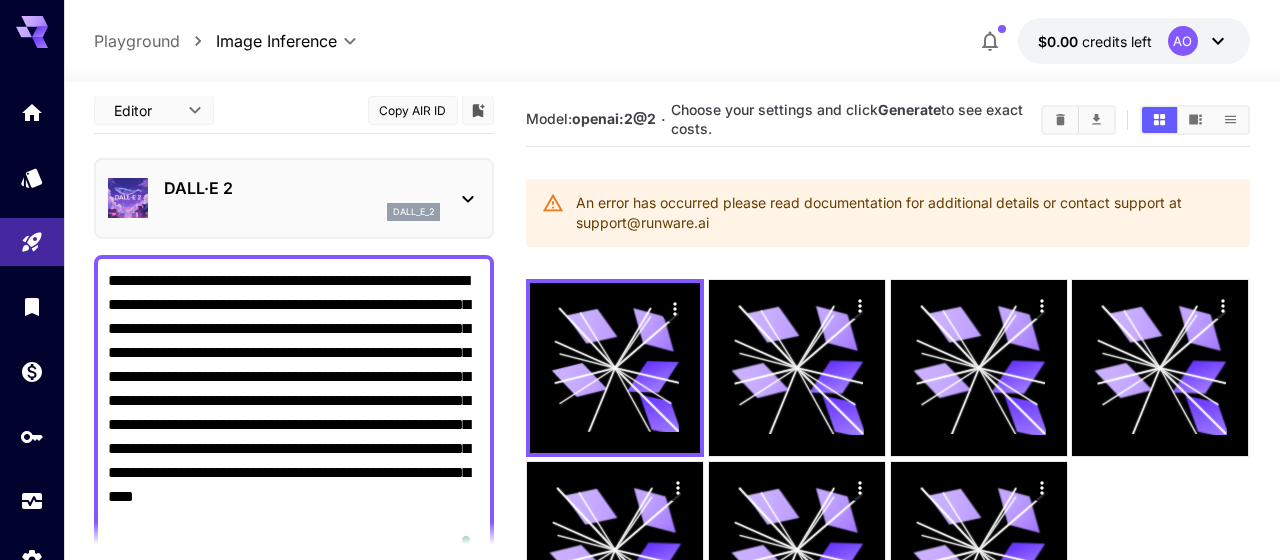 click on "dall_e_2" at bounding box center [413, 212] 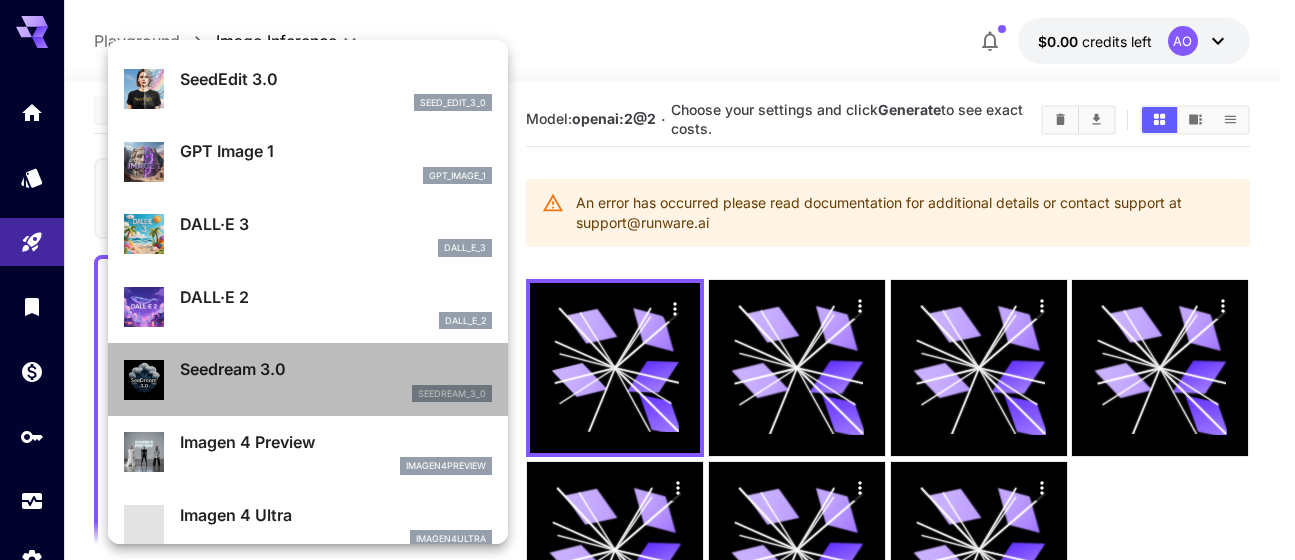 click on "Seedream 3.0" at bounding box center (336, 369) 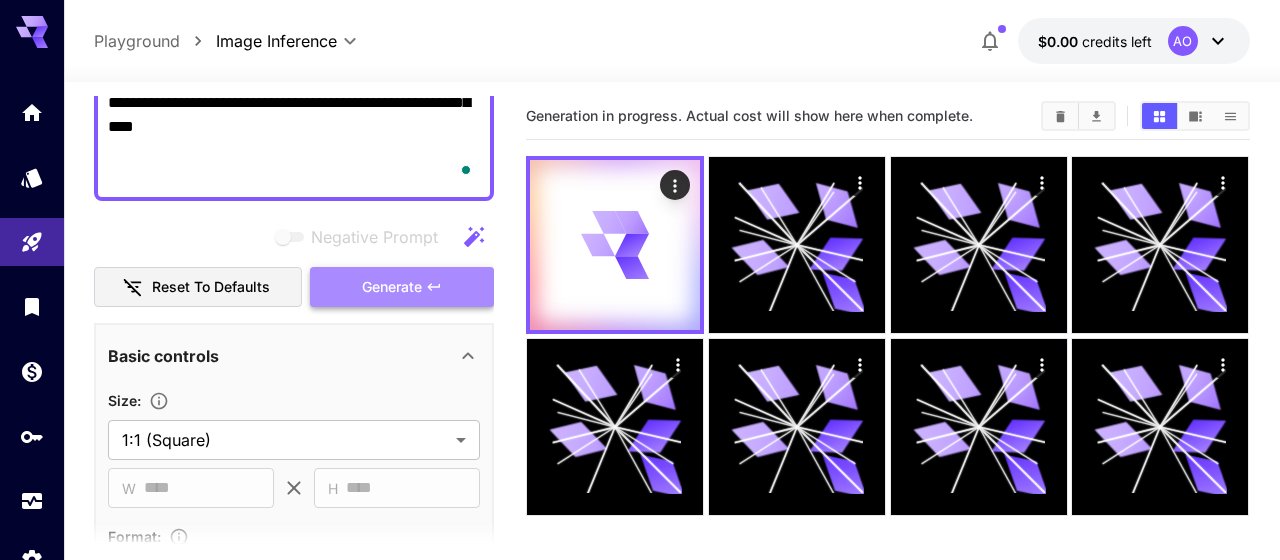 click on "Generate" at bounding box center [392, 287] 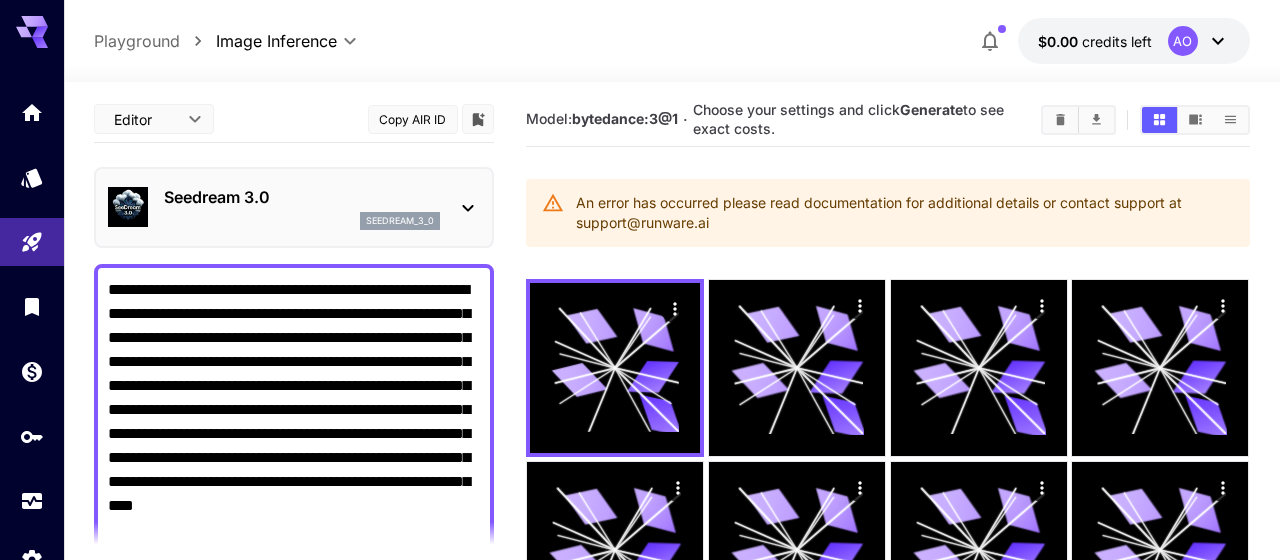 click on "Seedream 3.0 seedream_3_0" at bounding box center (294, 207) 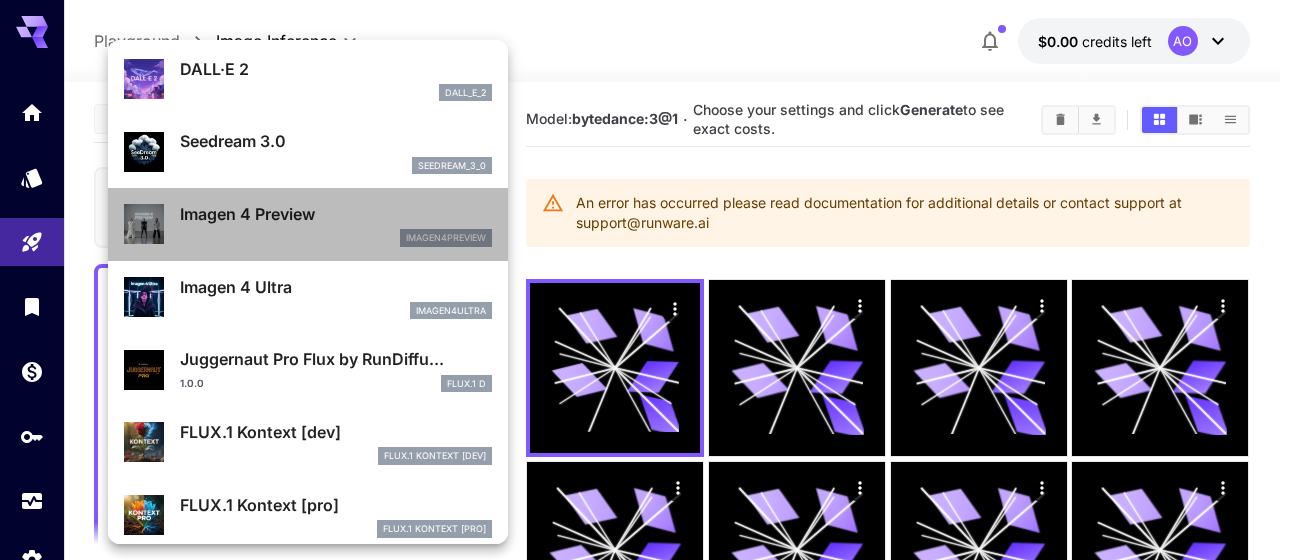 click on "imagen4preview" at bounding box center (336, 238) 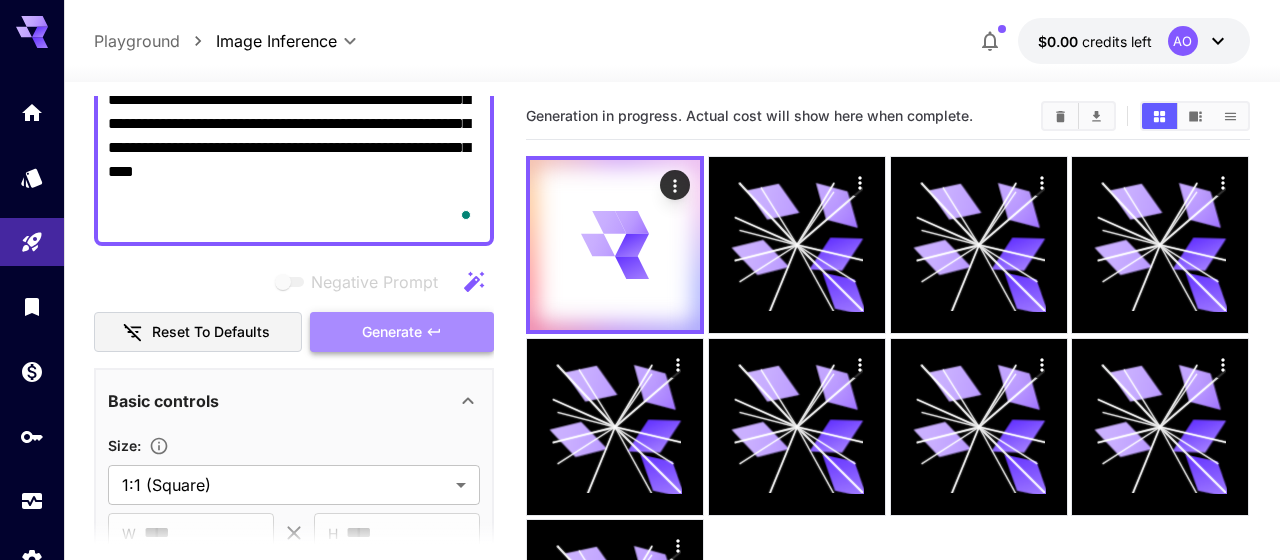 click on "Generate" at bounding box center [392, 332] 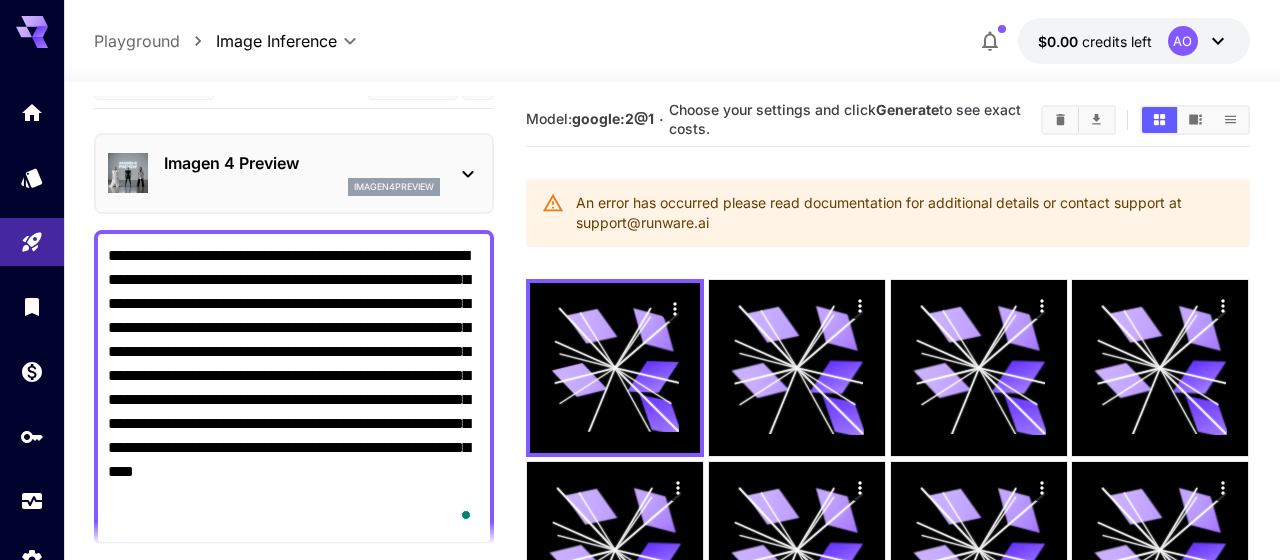 click on "Imagen 4 Preview imagen4preview" at bounding box center (294, 173) 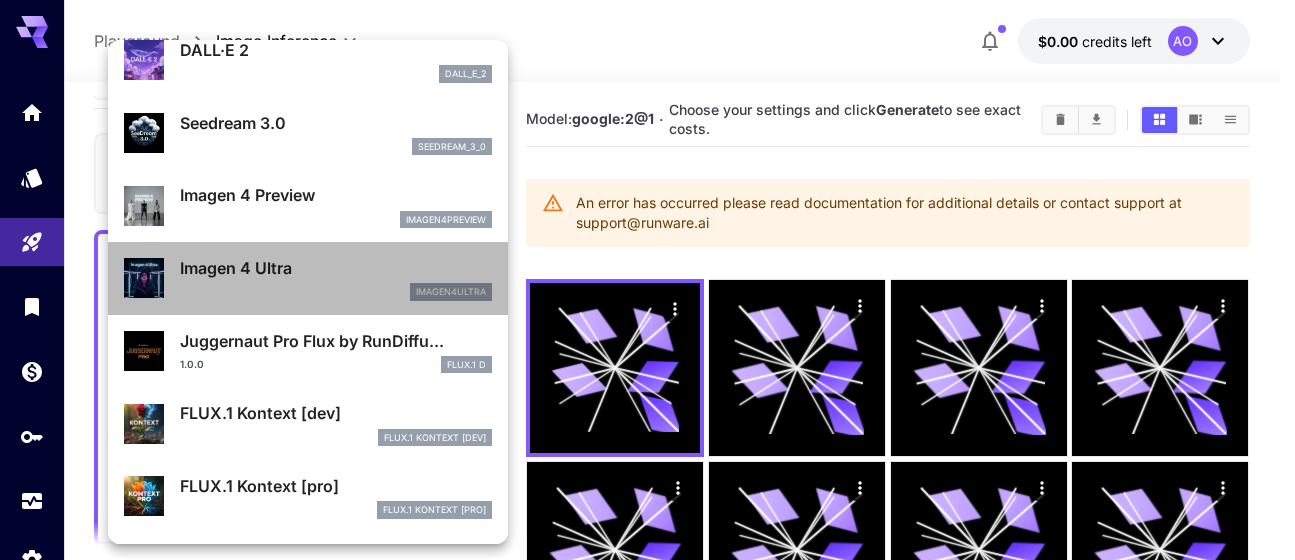 click on "imagen4ultra" at bounding box center [336, 292] 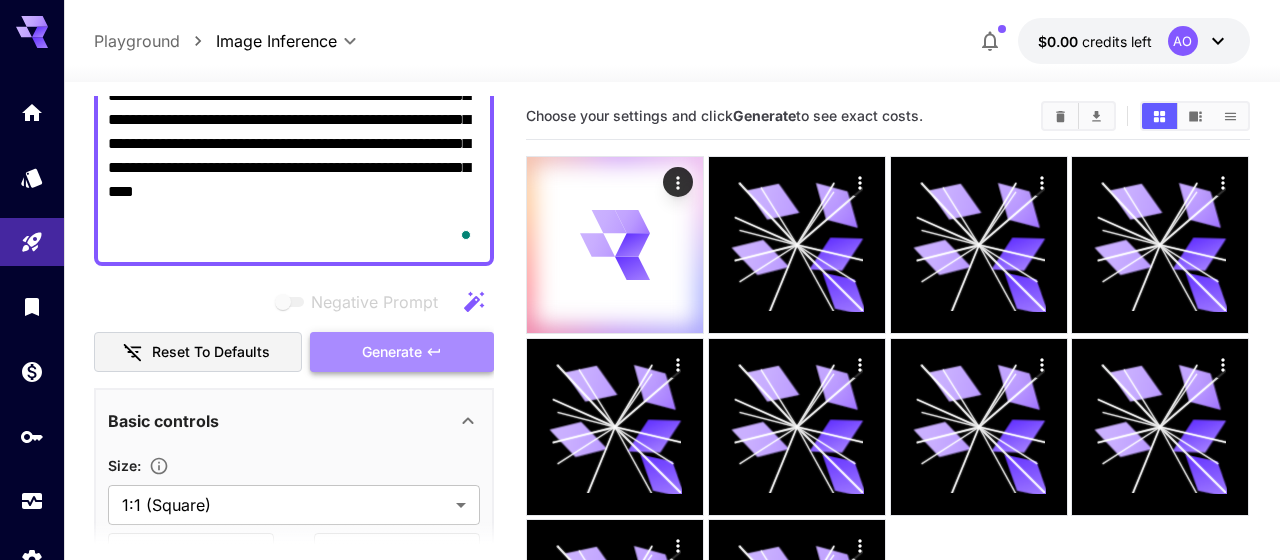 click on "Generate" at bounding box center [392, 352] 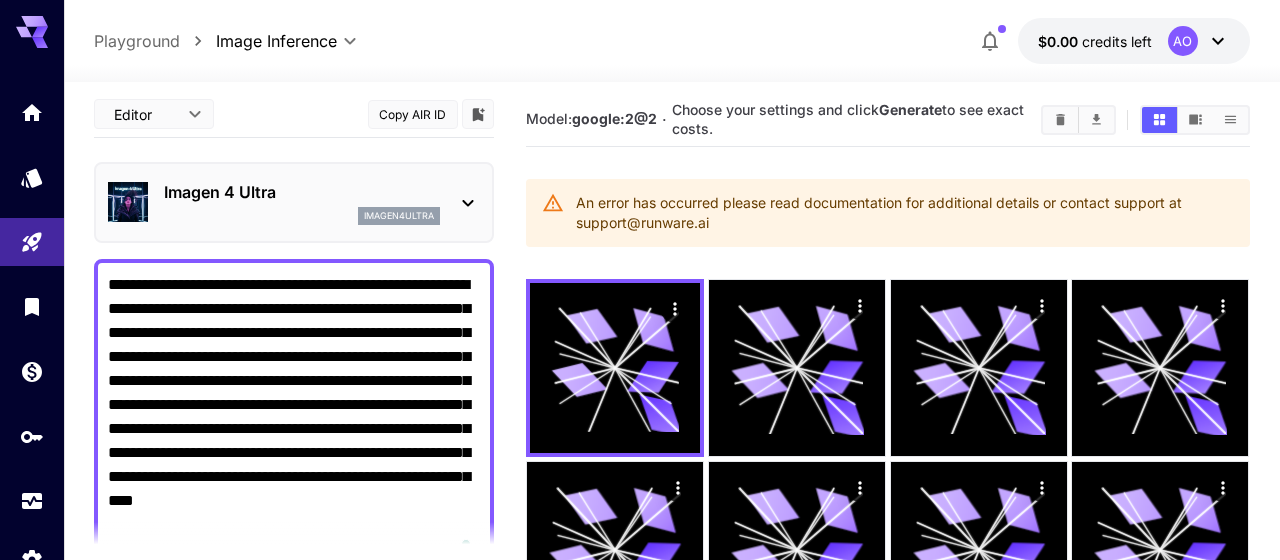 click on "Imagen 4 Ultra" at bounding box center (302, 192) 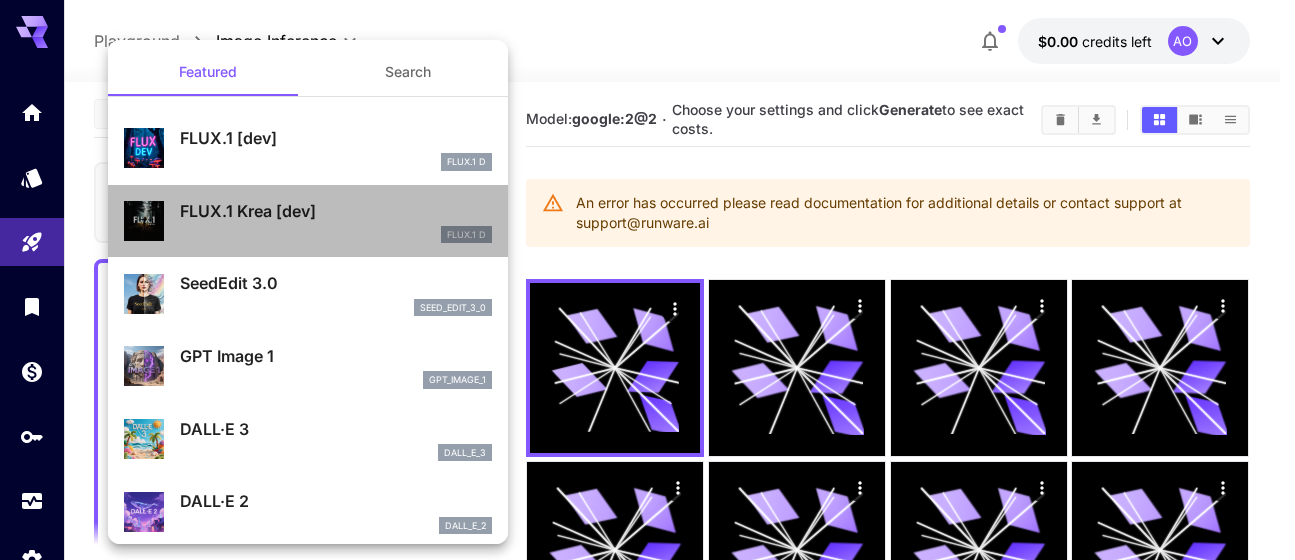 click on "FLUX.1 Krea [dev] FLUX.1 D" at bounding box center (308, 221) 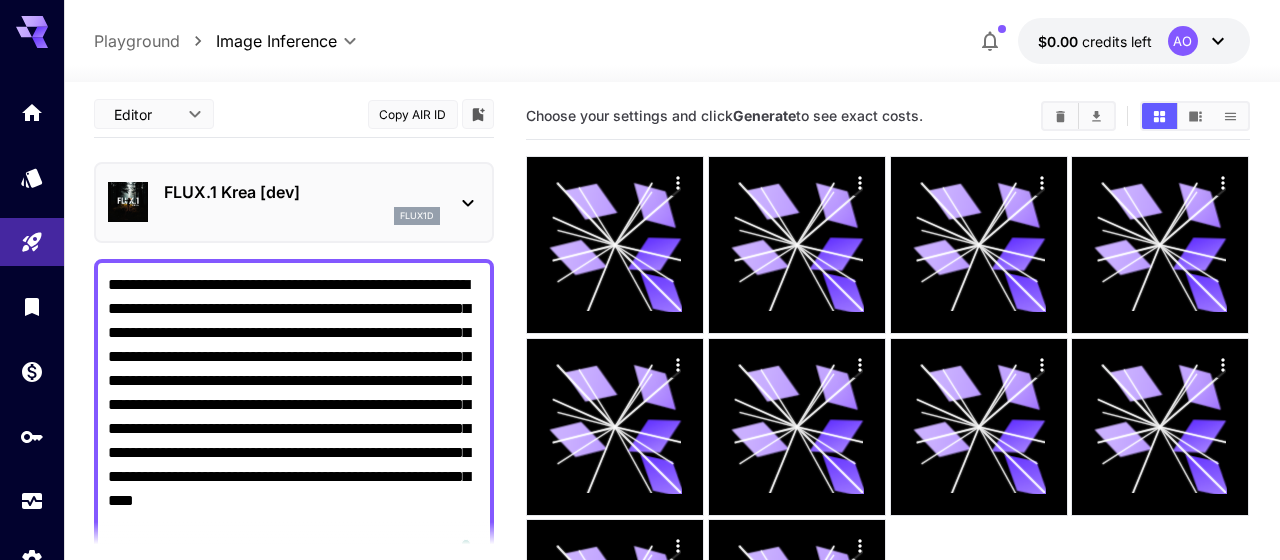 click on "FLUX.1 Krea [dev]" at bounding box center (302, 192) 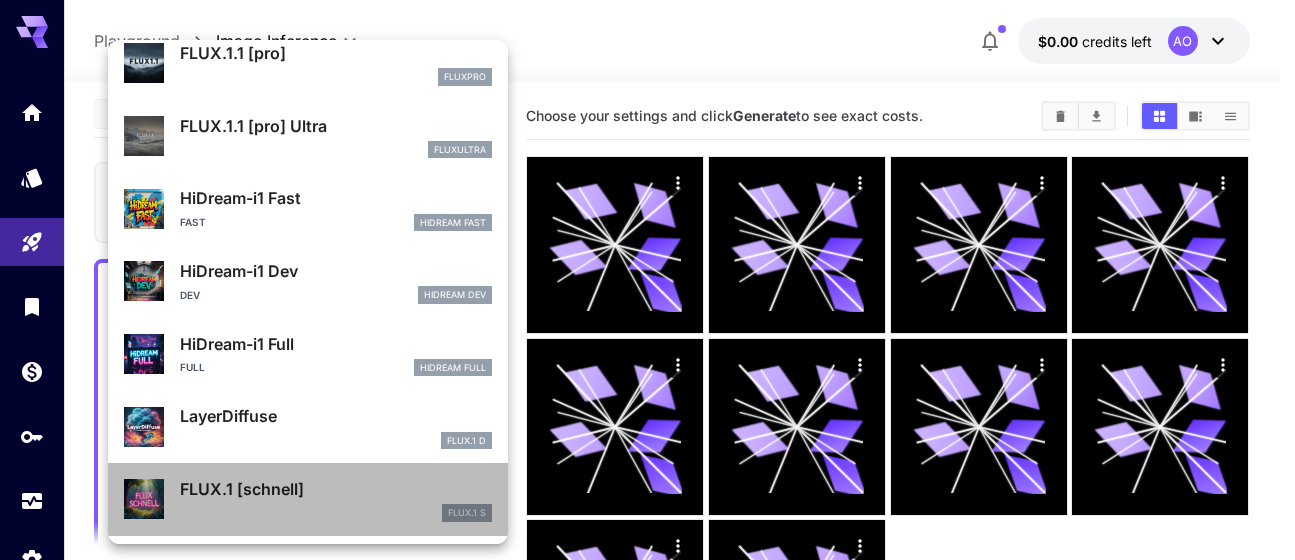 click on "FLUX.1 S" at bounding box center (336, 513) 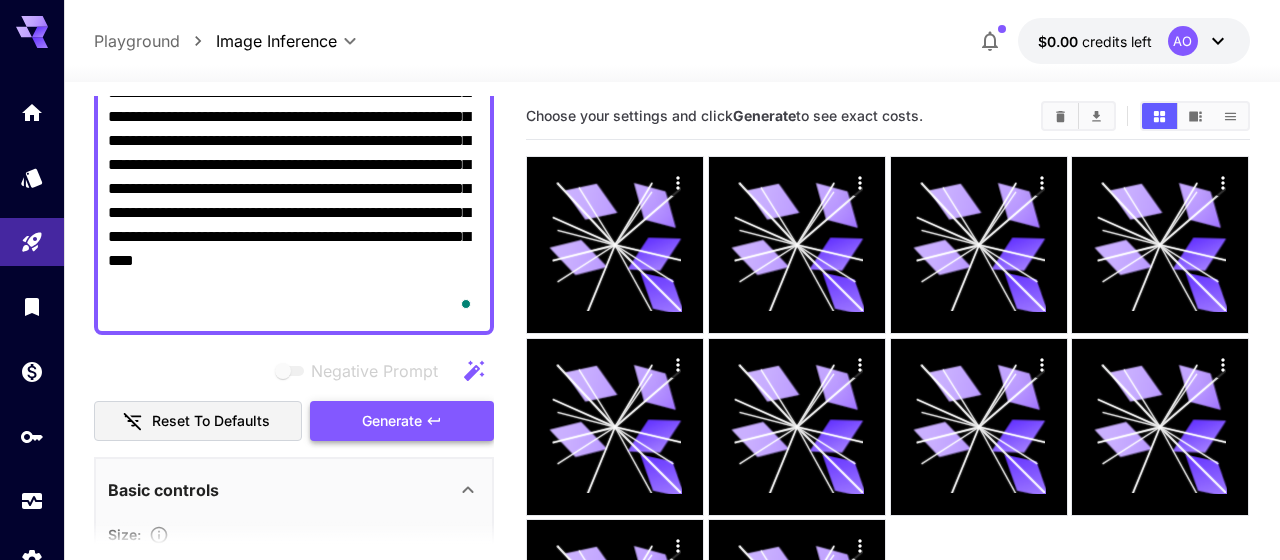 click on "Generate" at bounding box center (392, 421) 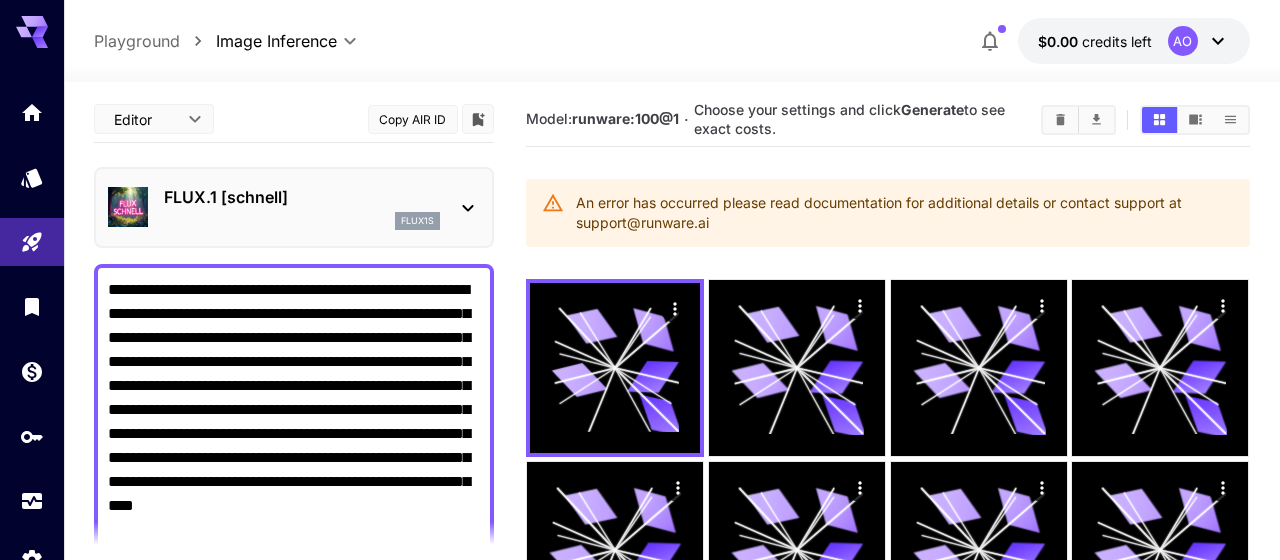 click on "FLUX.1 [schnell]" at bounding box center (302, 197) 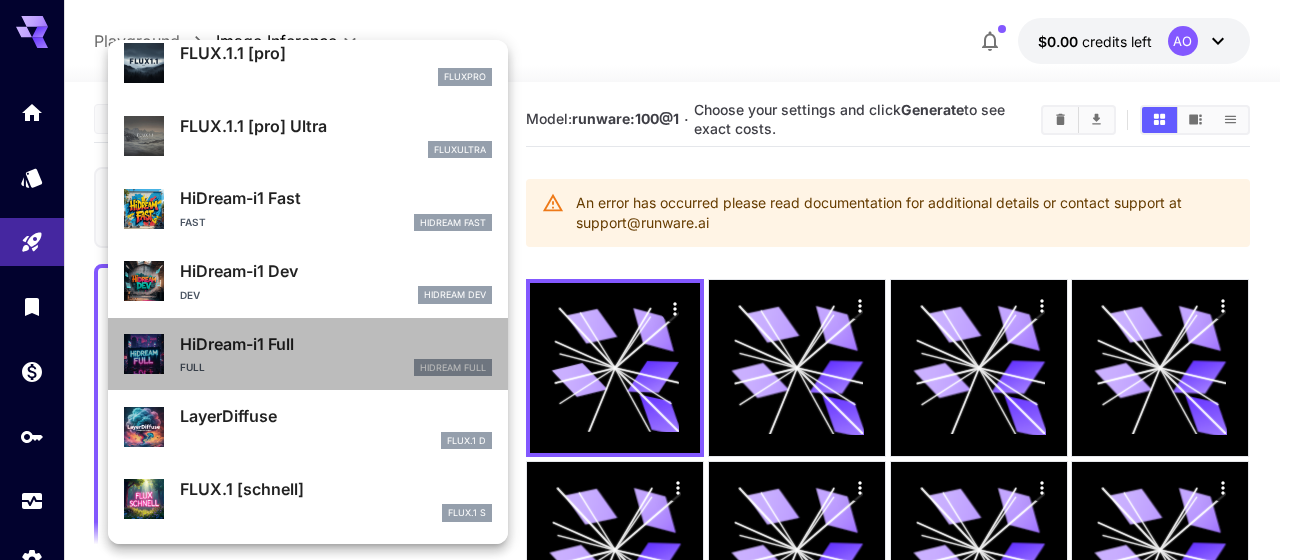 click on "HiDream-i1 Full" at bounding box center [336, 344] 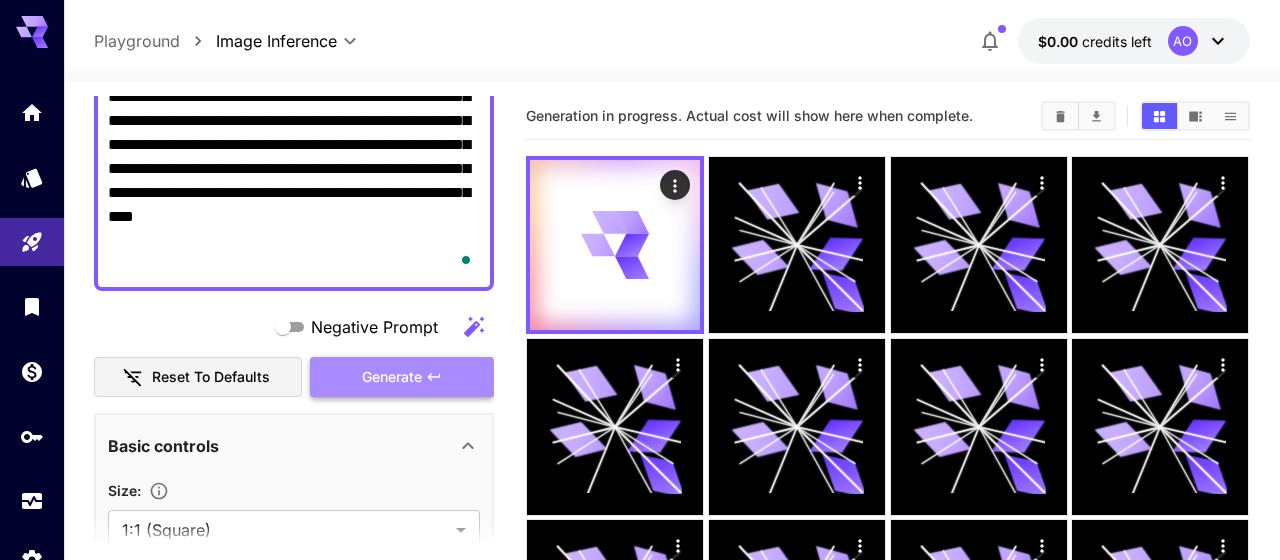 click on "Generate" at bounding box center (392, 377) 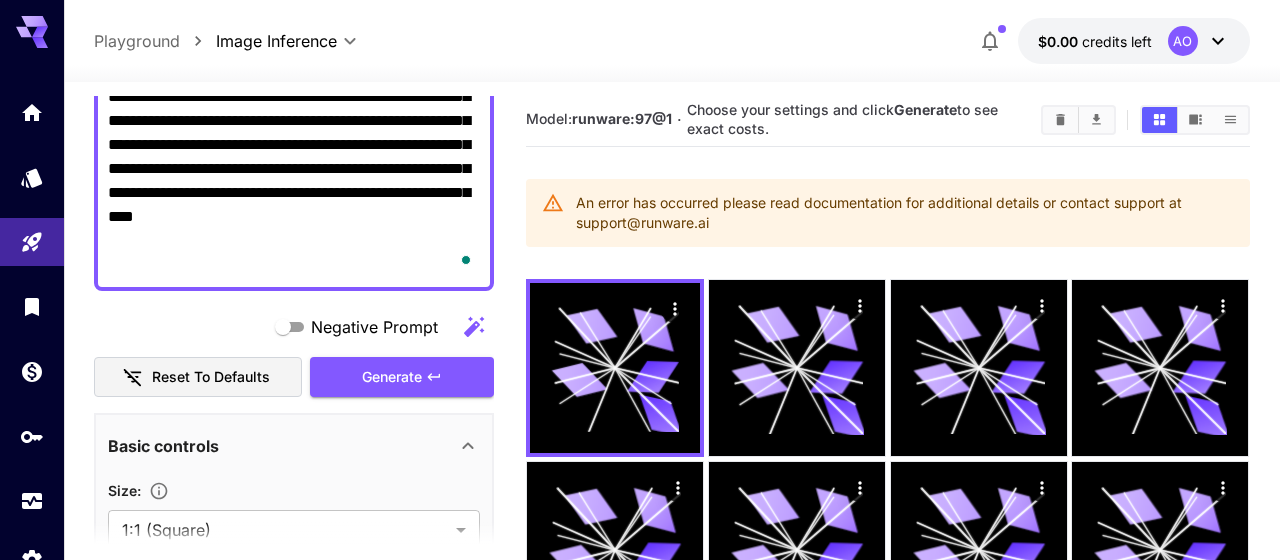 scroll, scrollTop: 485, scrollLeft: 0, axis: vertical 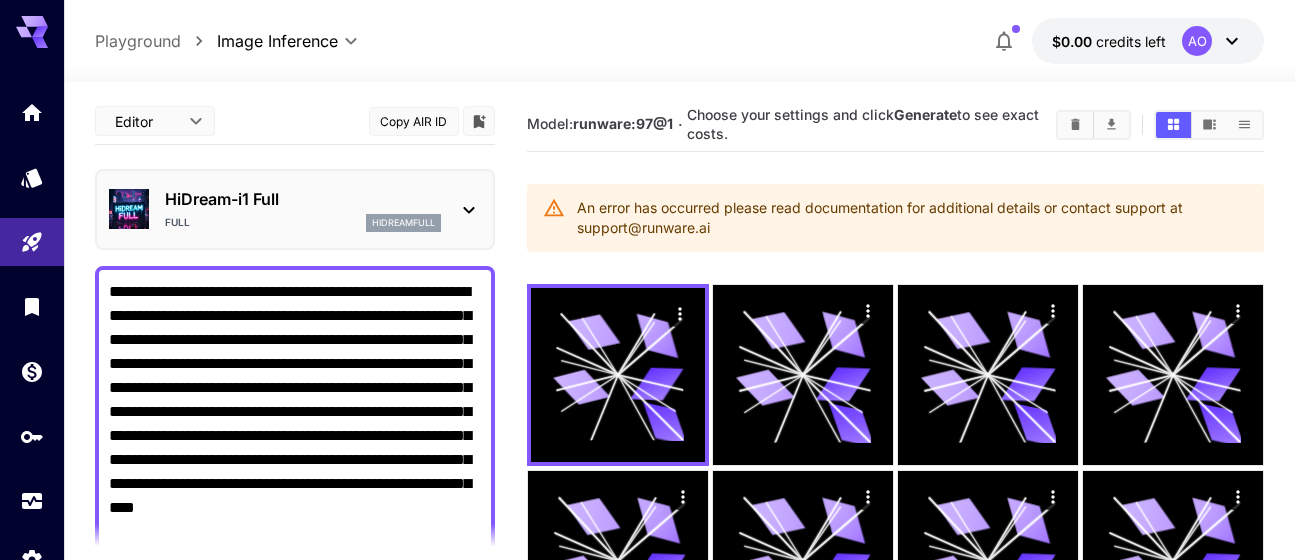 click on "**********" at bounding box center (647, 448) 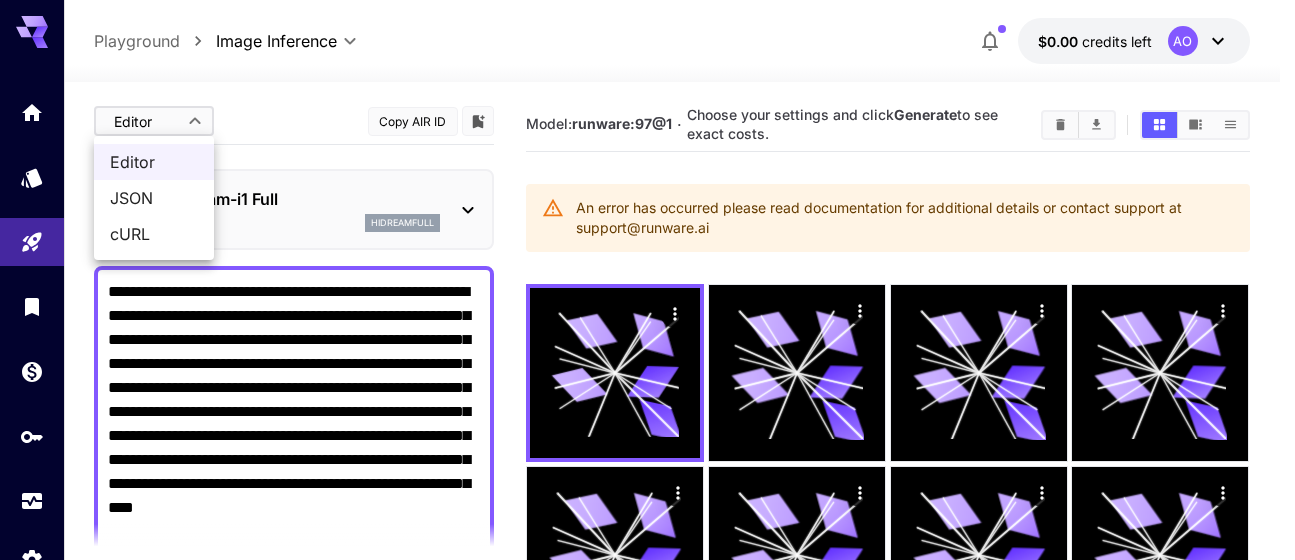 click at bounding box center [647, 280] 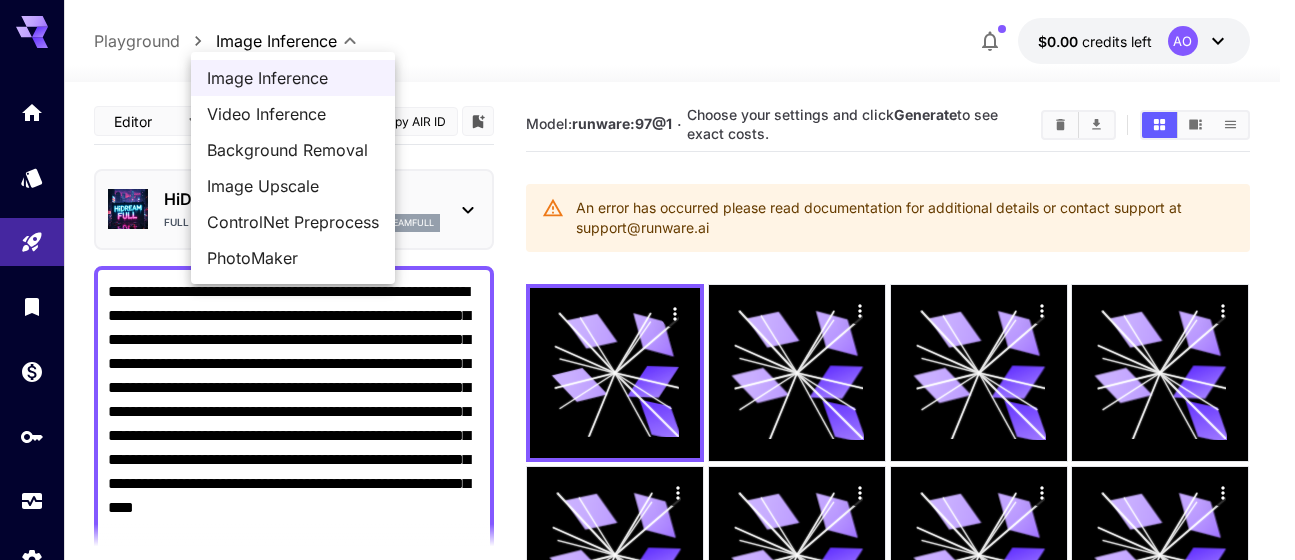 click on "**********" at bounding box center [647, 443] 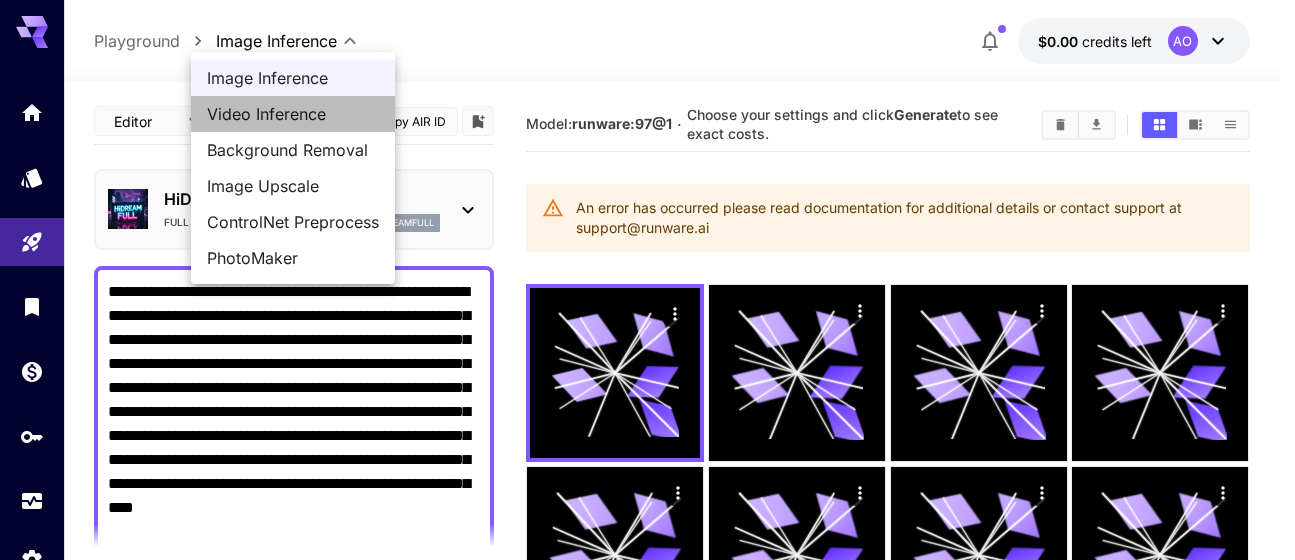 click on "Video Inference" at bounding box center [293, 114] 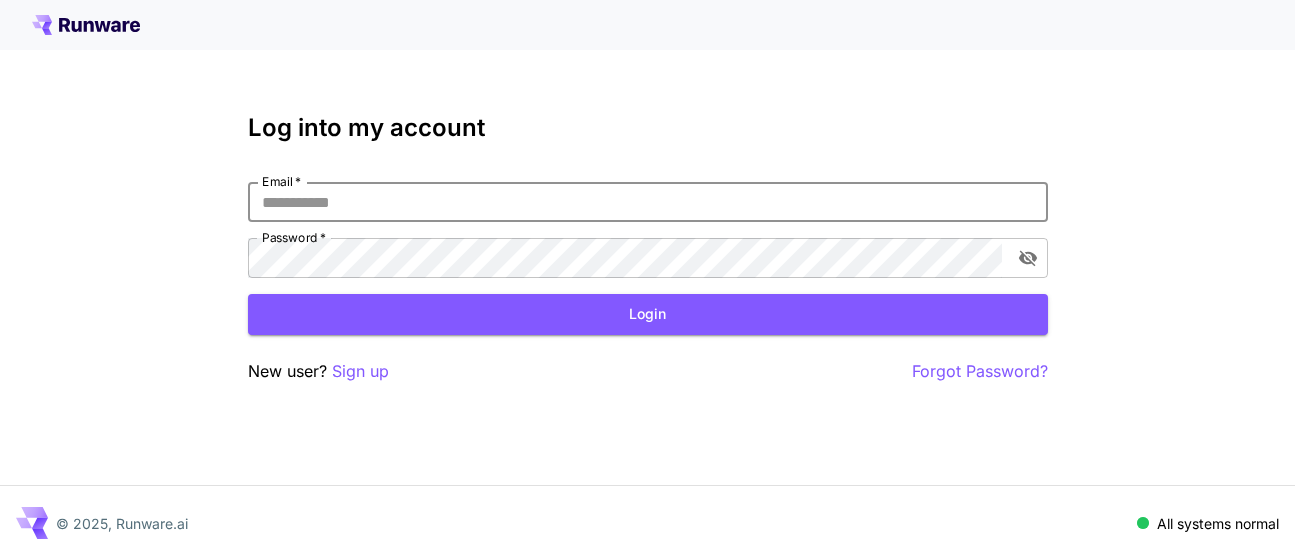 click on "Email   *" at bounding box center [648, 202] 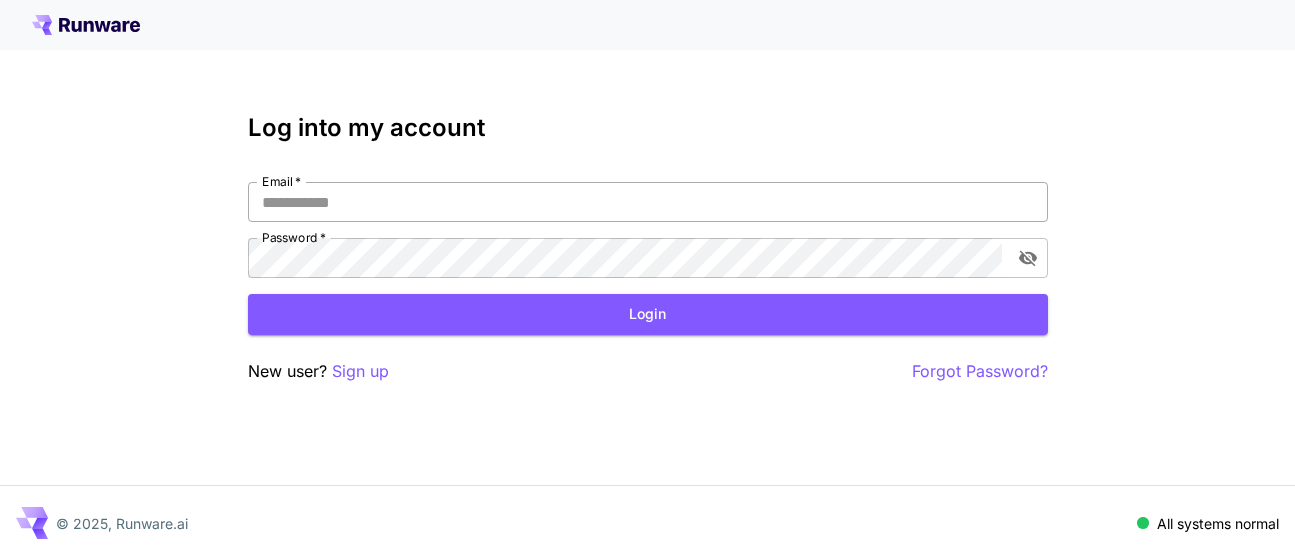 type on "**********" 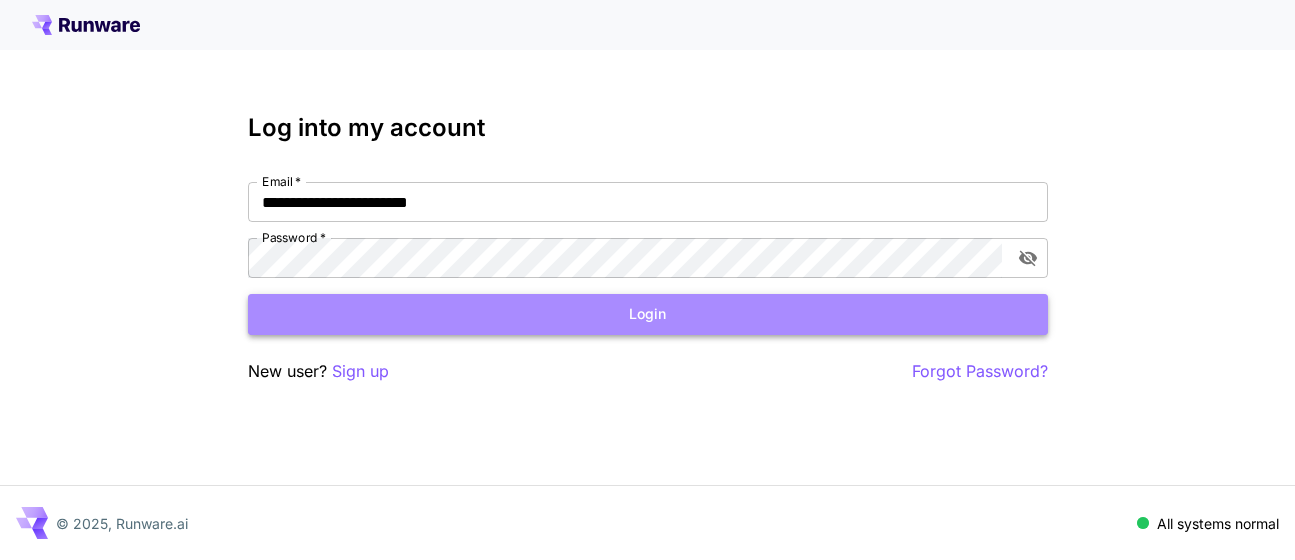 click on "Login" at bounding box center (648, 314) 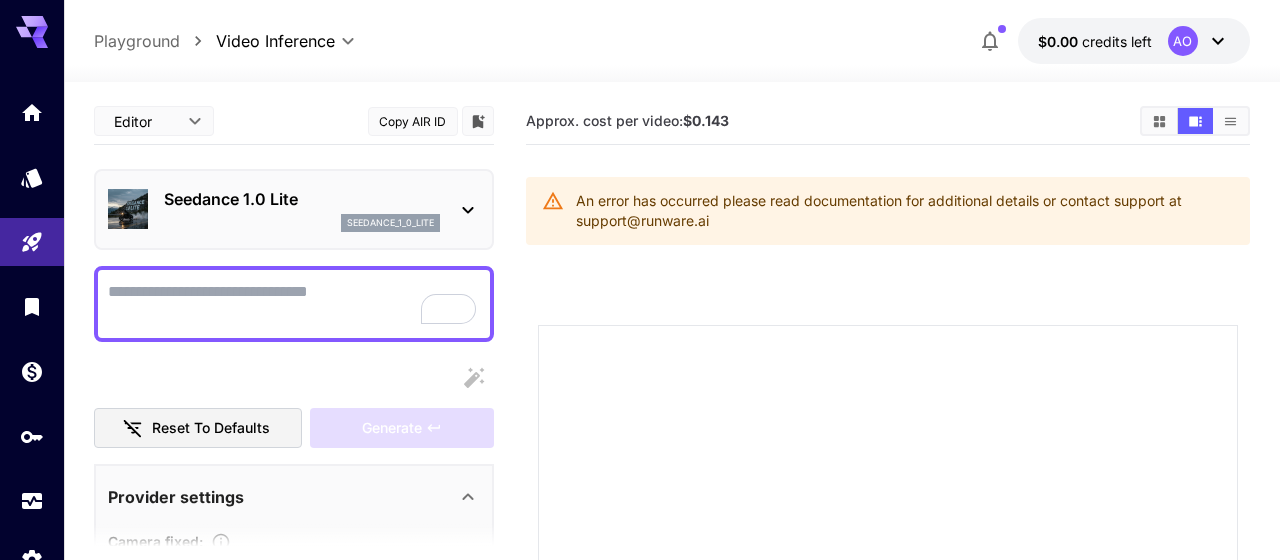 click on "Camera fixed" at bounding box center (294, 304) 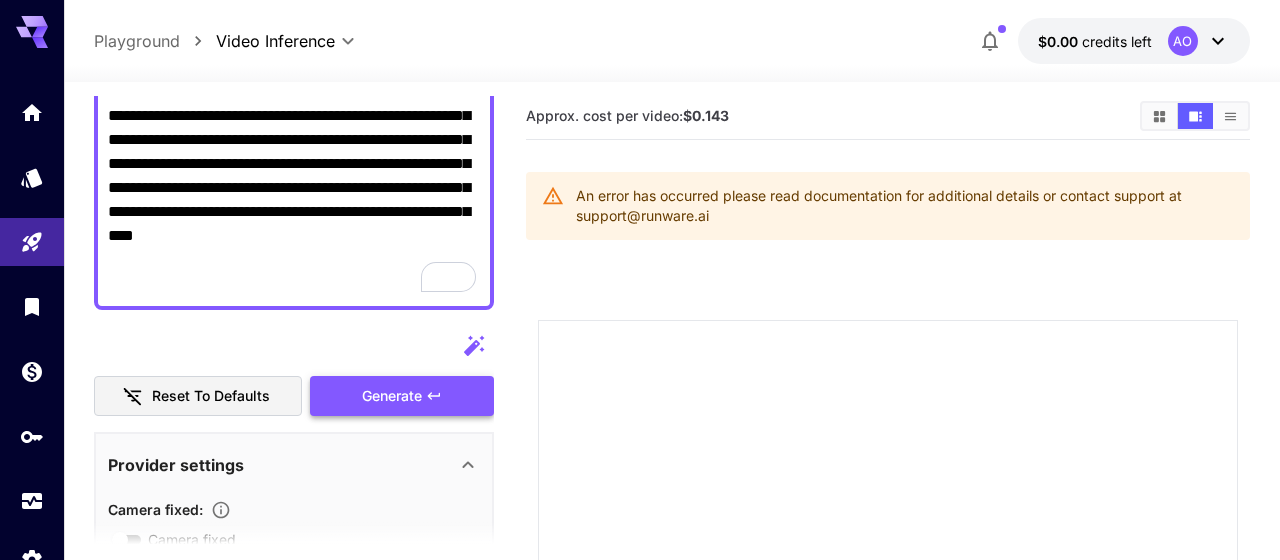 type on "**********" 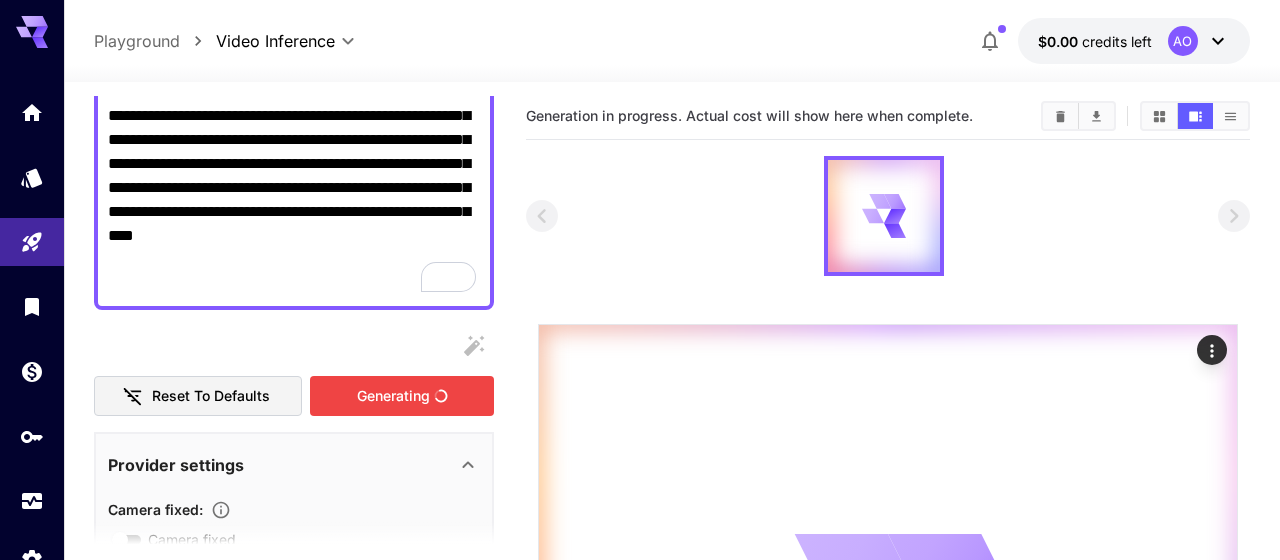 click on "Generating" at bounding box center (402, 396) 